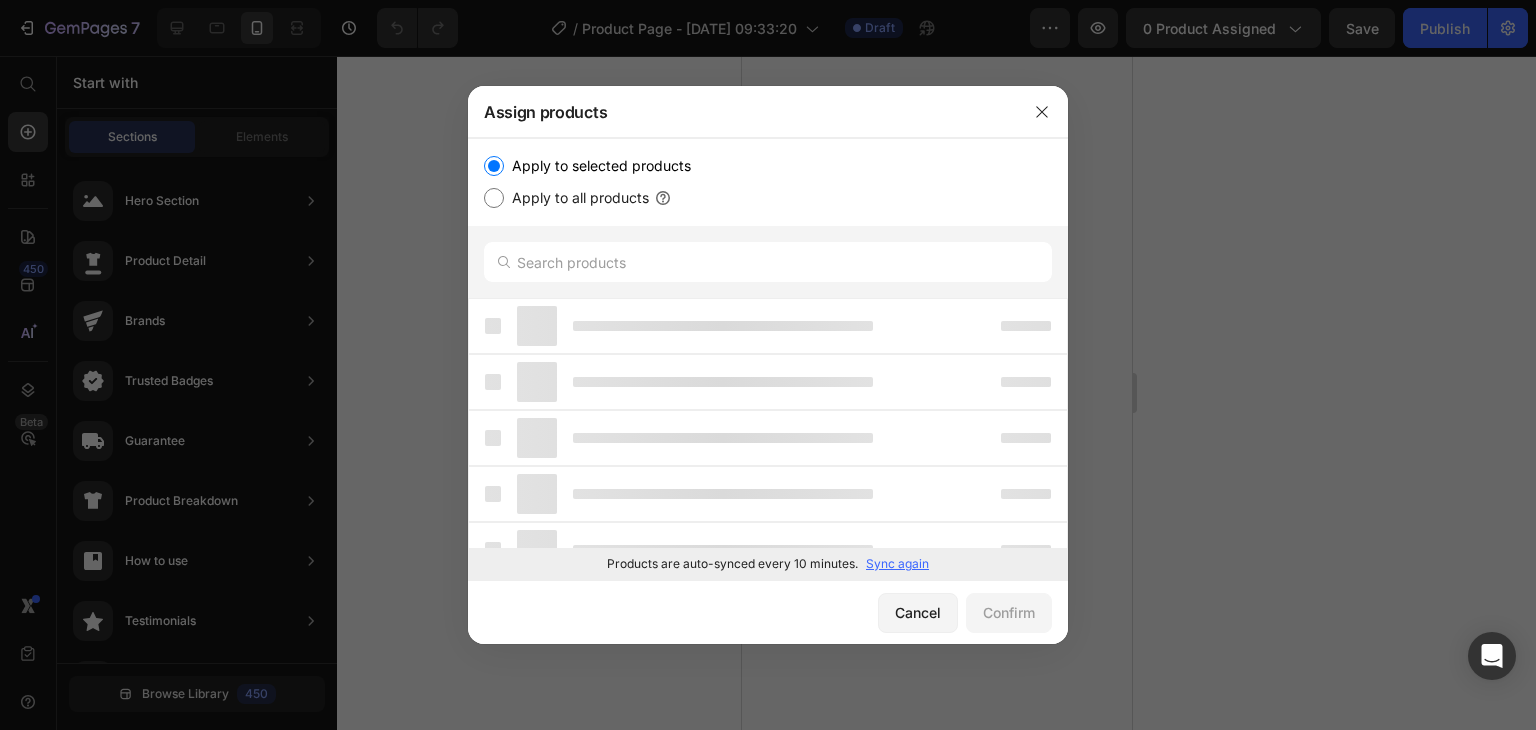 scroll, scrollTop: 0, scrollLeft: 0, axis: both 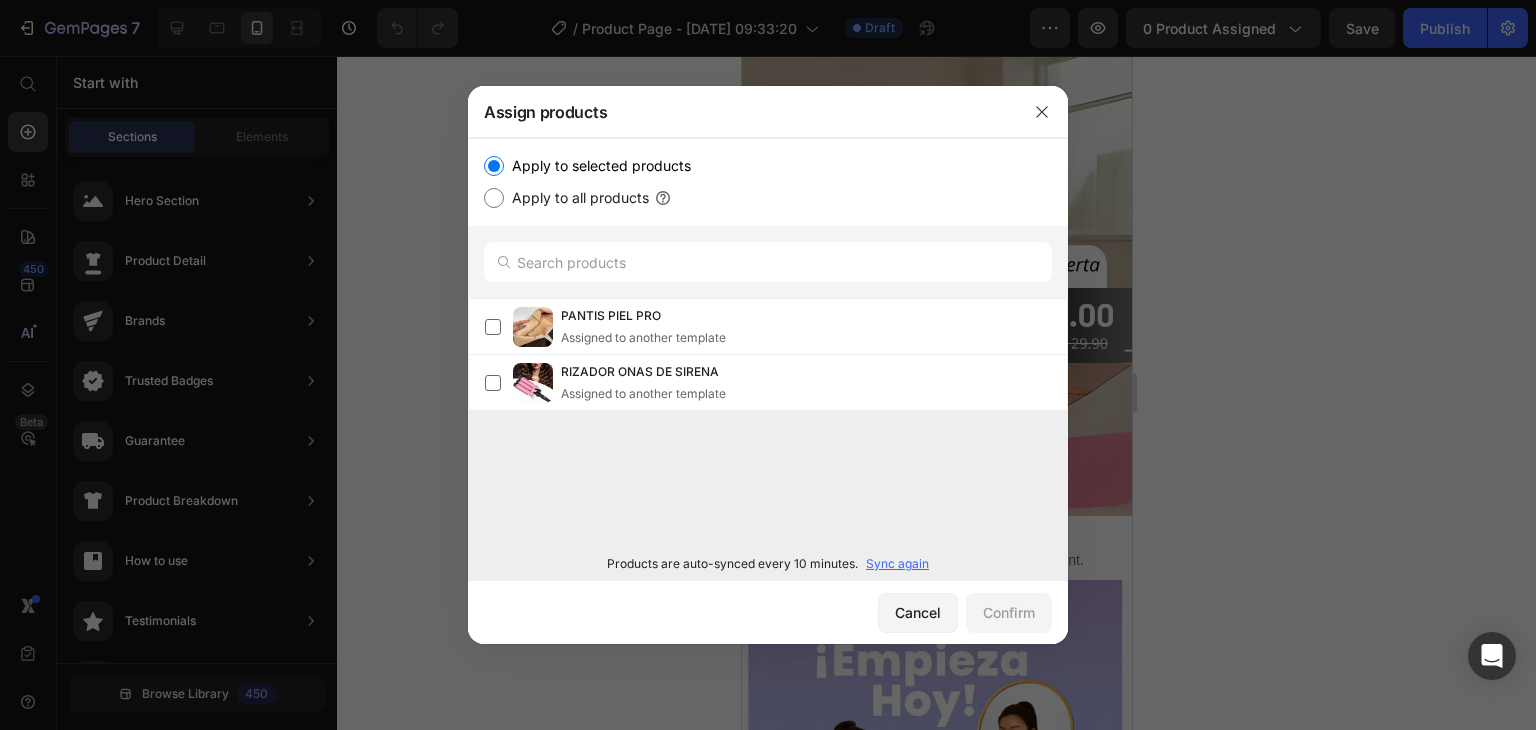 click at bounding box center (768, 365) 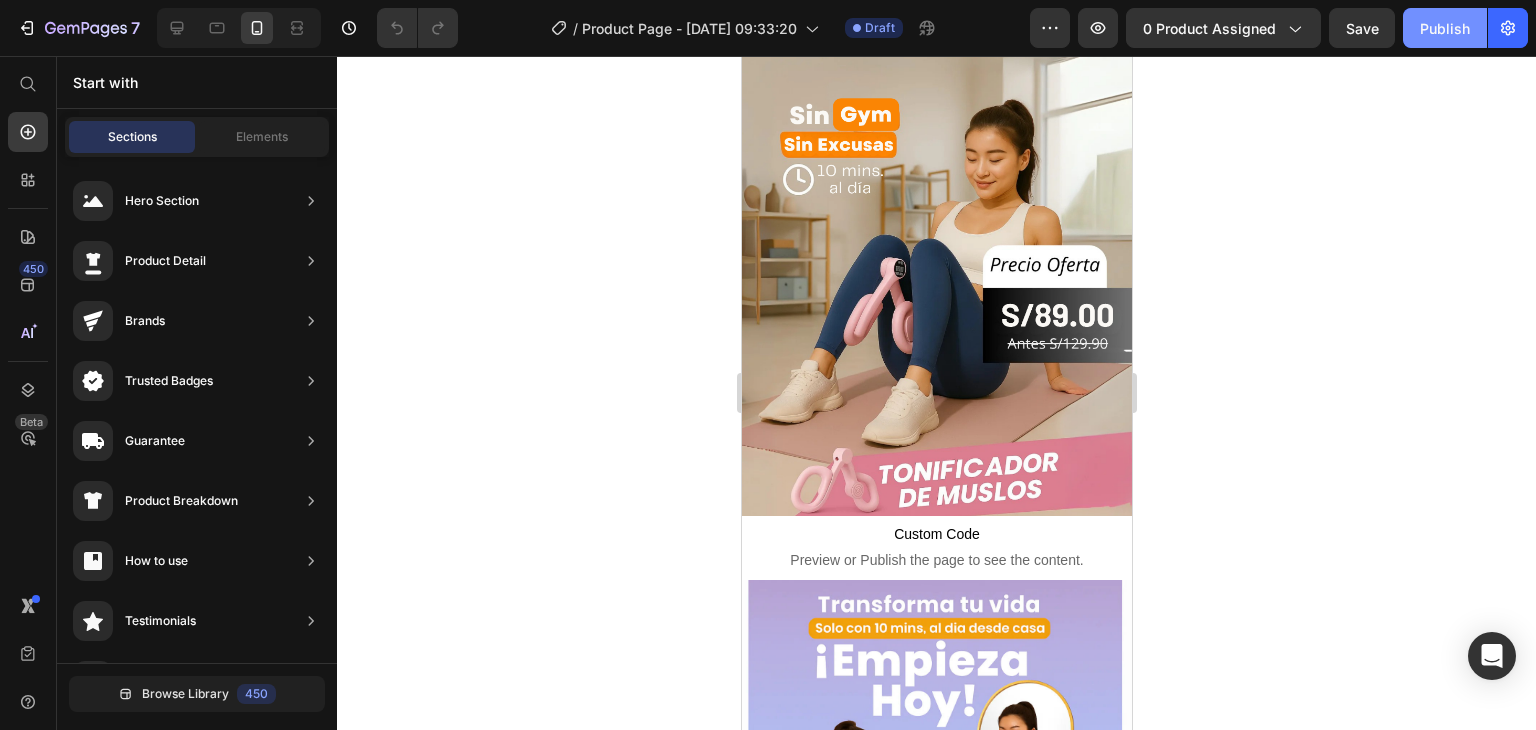 click on "Publish" at bounding box center [1445, 28] 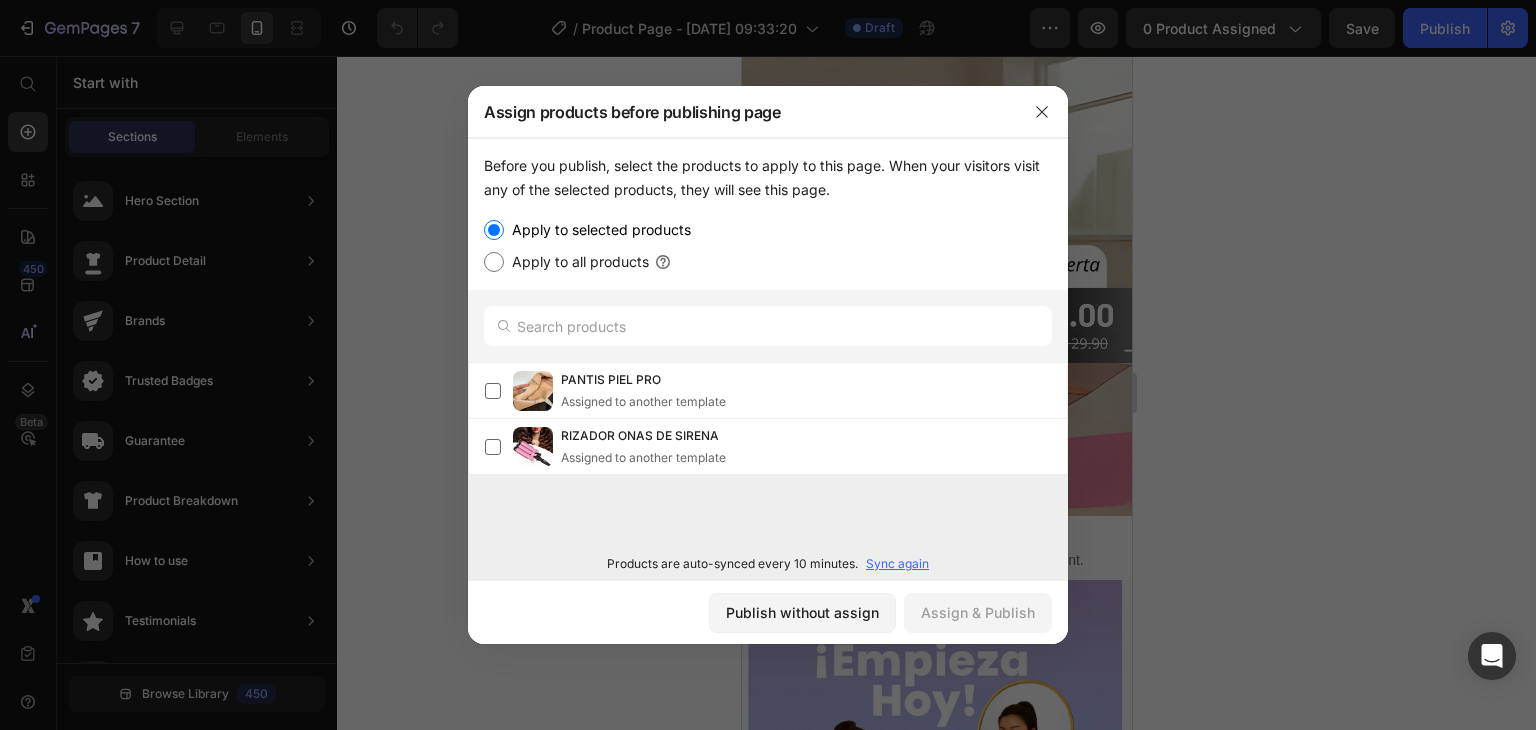 click on "Apply to all products" at bounding box center (576, 262) 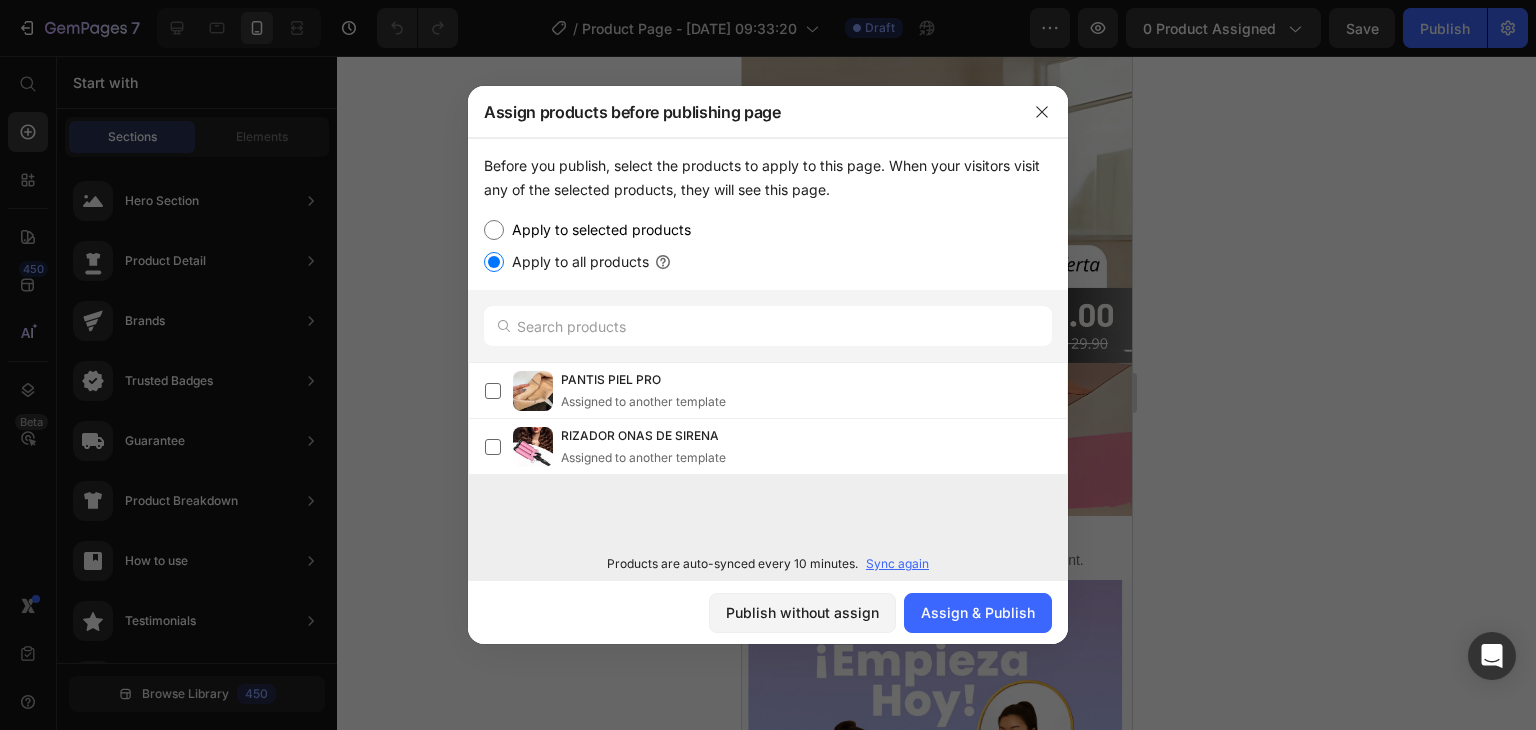 click on "Apply to selected products" at bounding box center [597, 230] 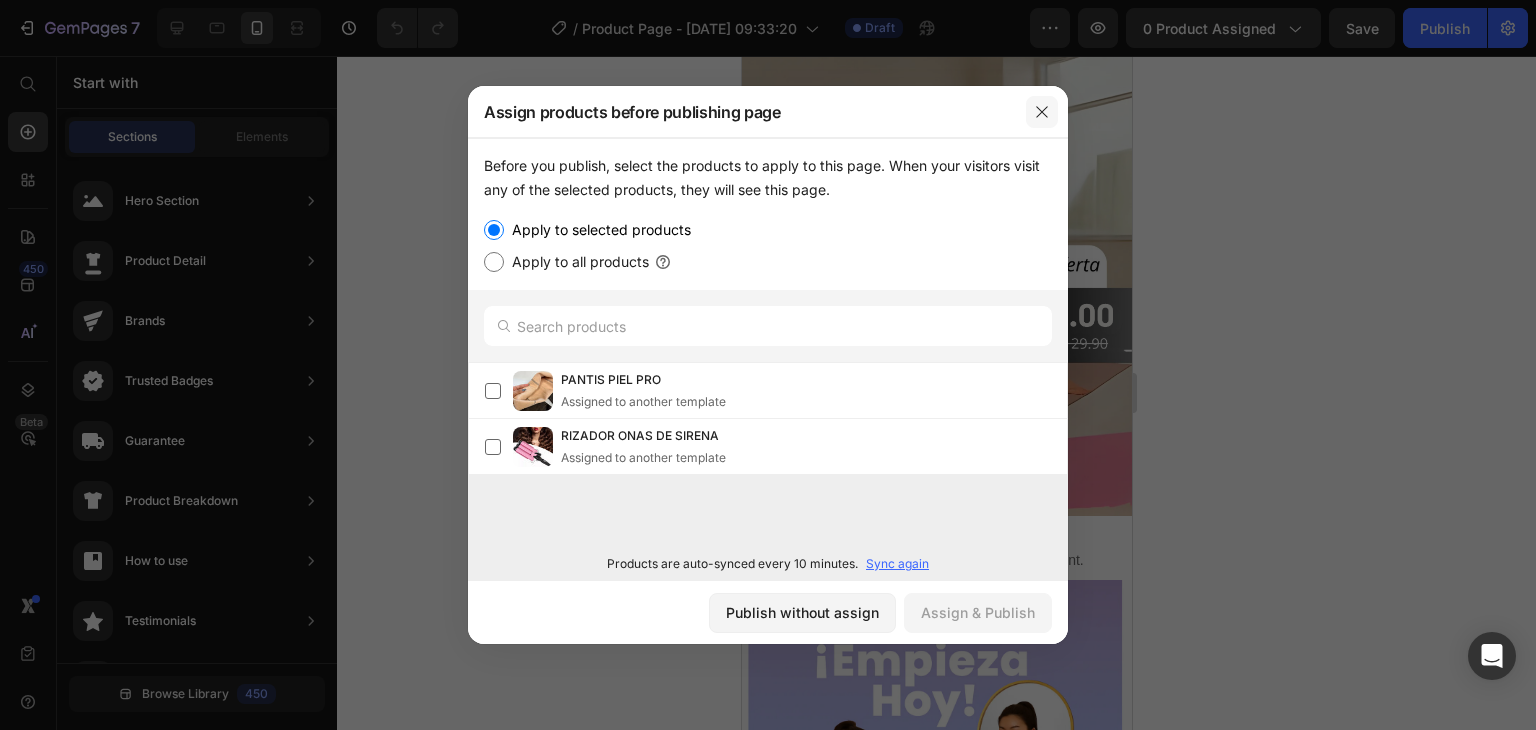 click 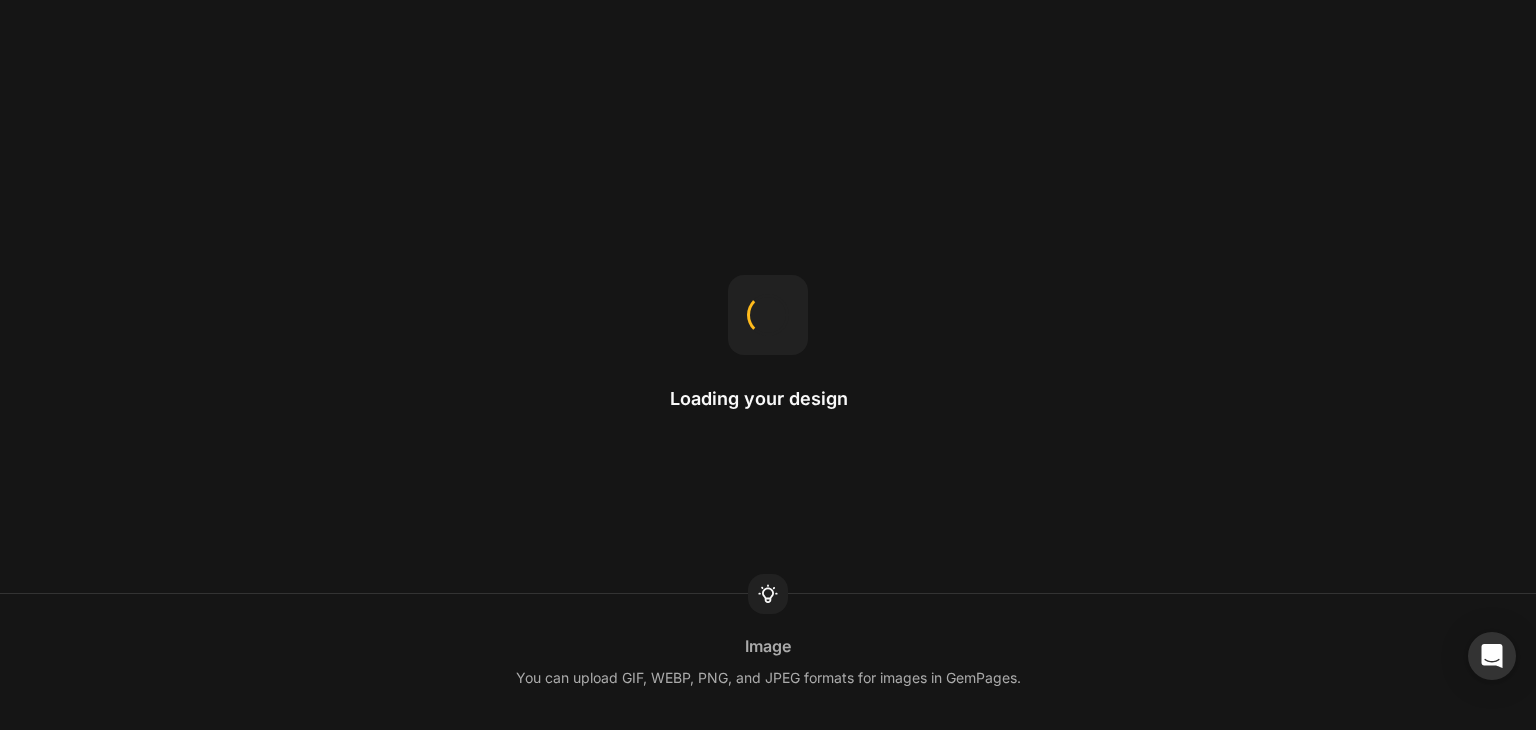 scroll, scrollTop: 0, scrollLeft: 0, axis: both 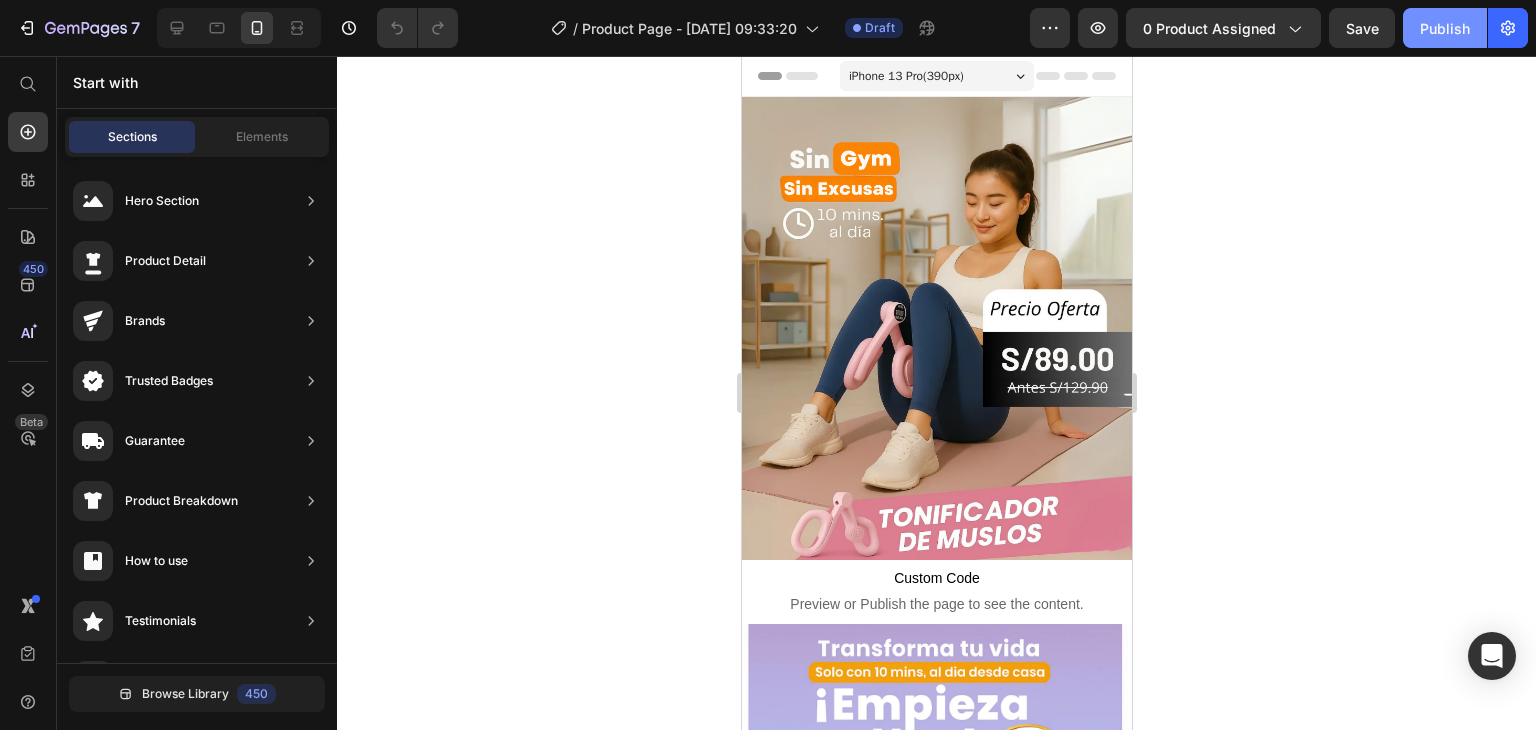 click on "Publish" at bounding box center [1445, 28] 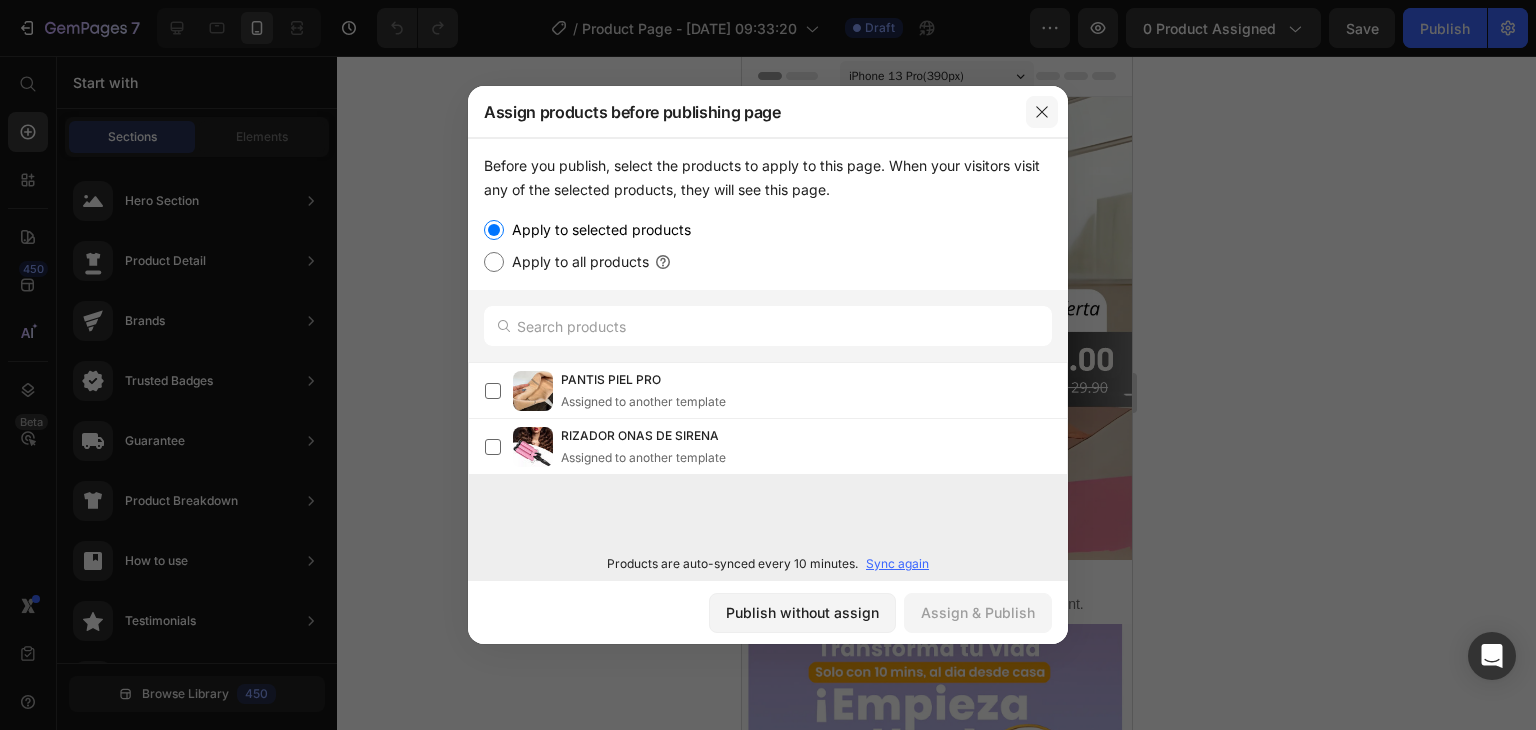 click 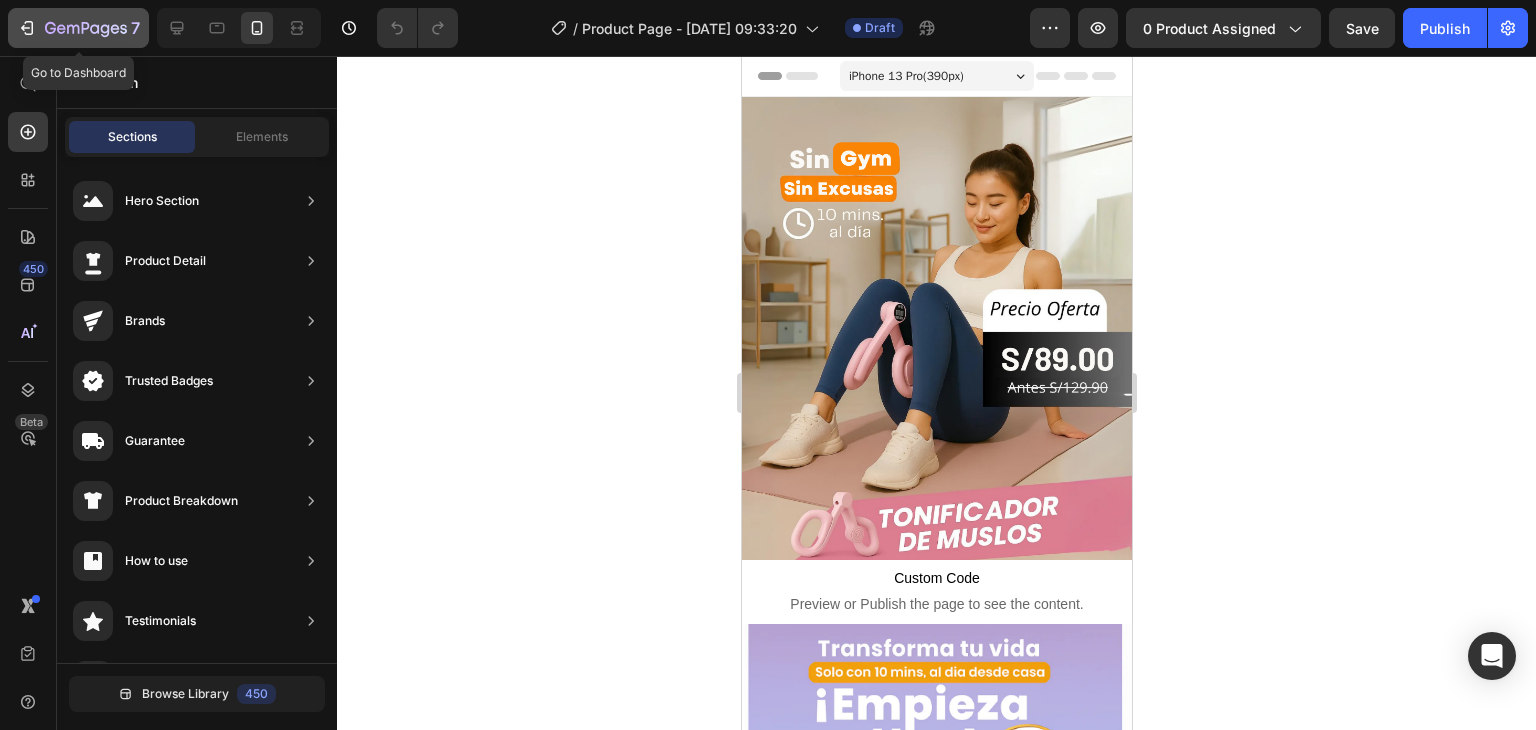 click 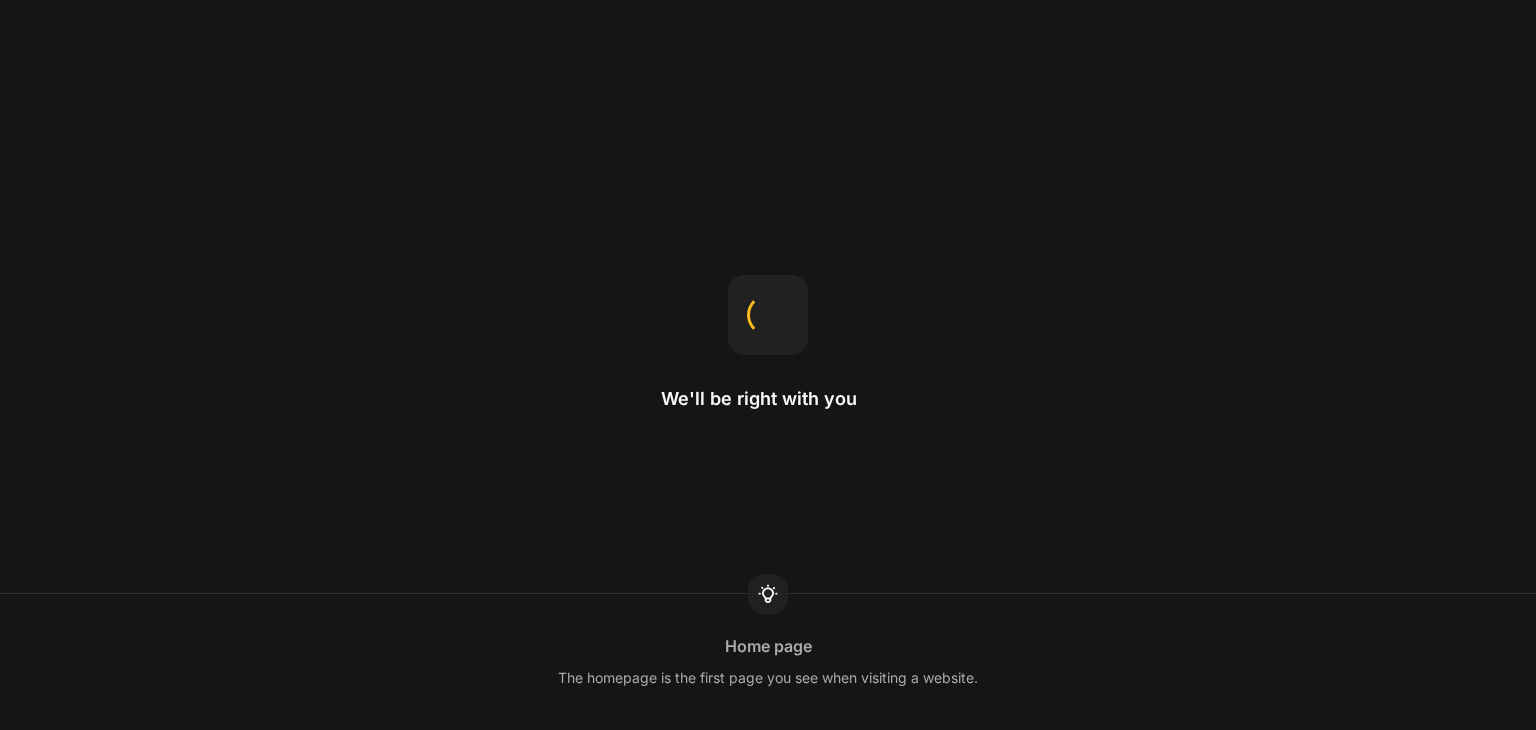 scroll, scrollTop: 0, scrollLeft: 0, axis: both 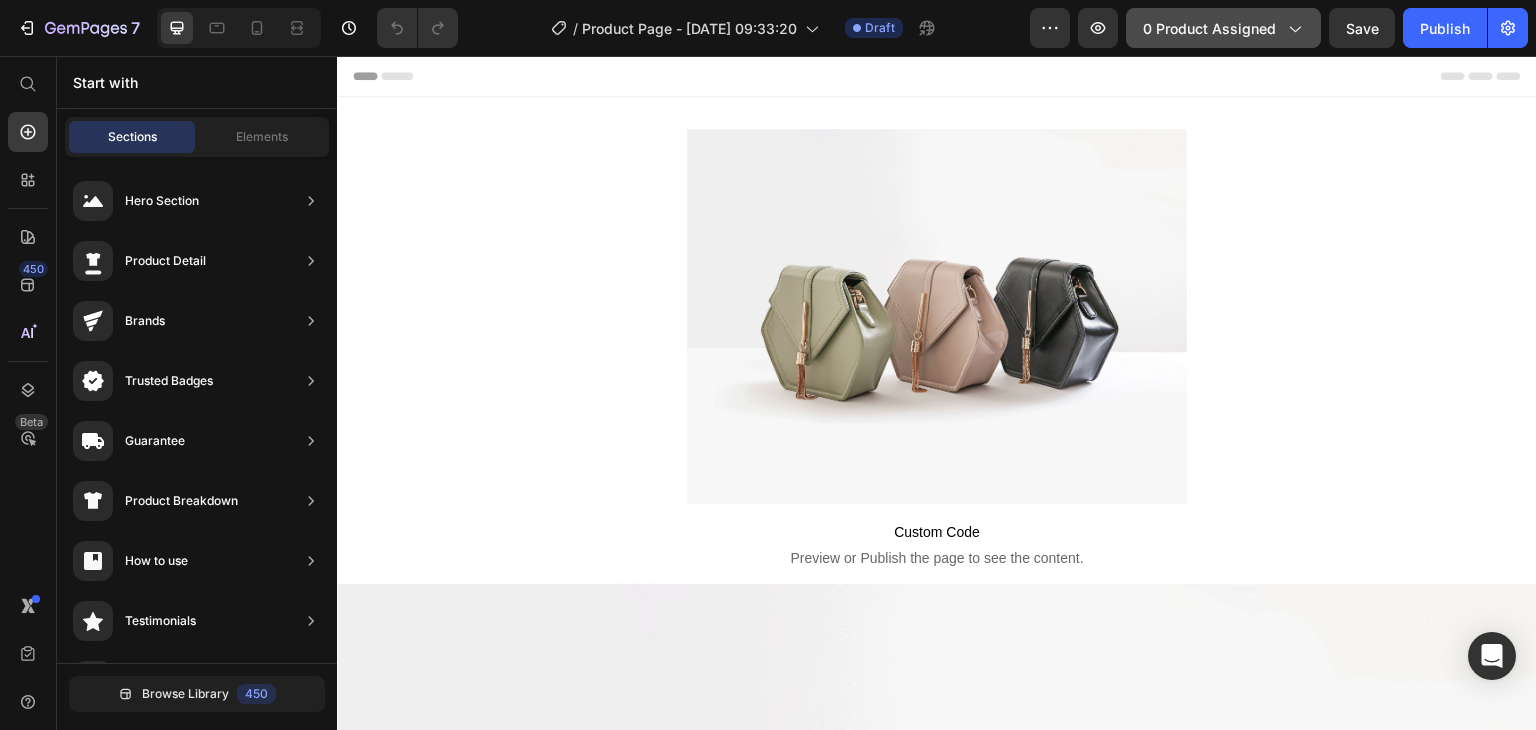 click on "0 product assigned" at bounding box center (1223, 28) 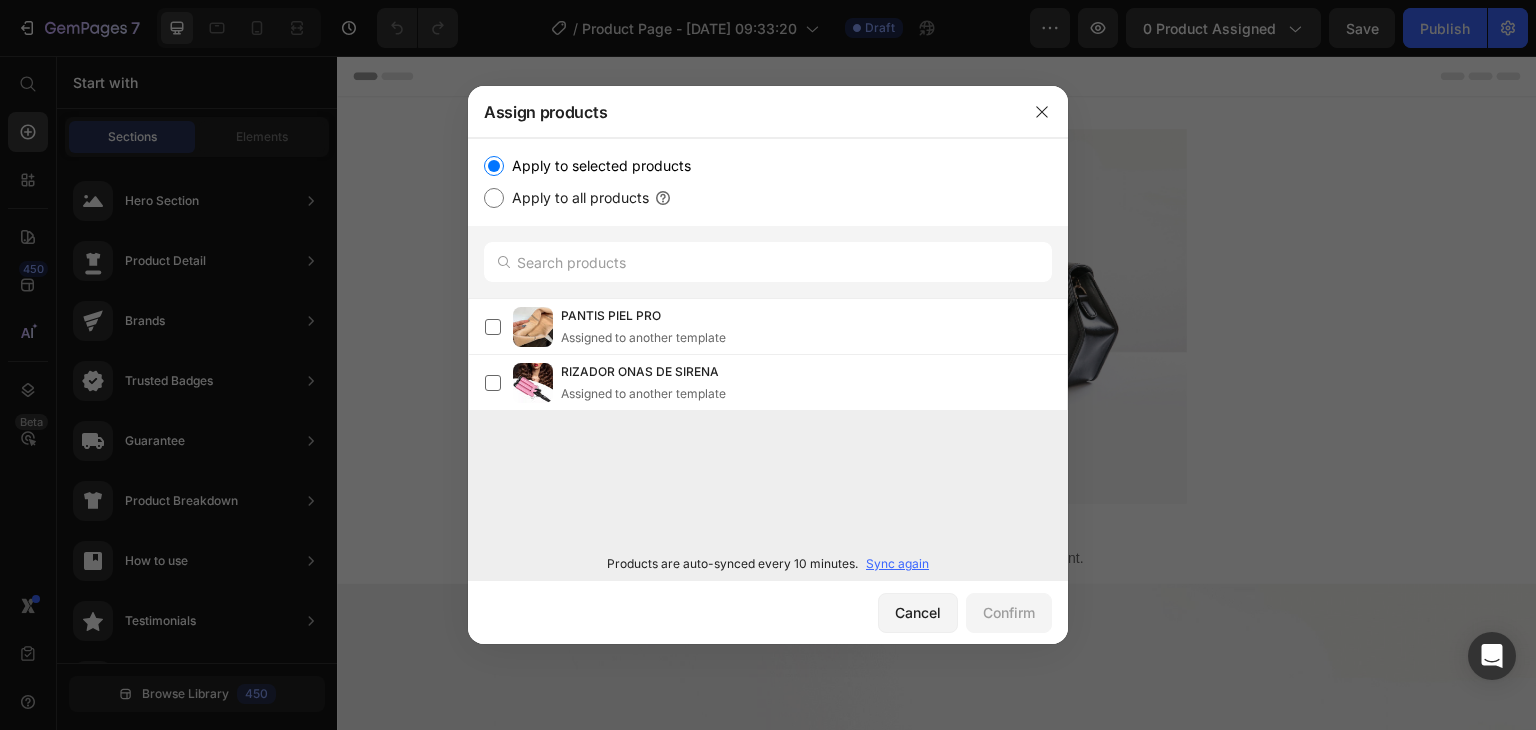 click on "PANTIS PIEL PRO  Assigned to another template  RIZADOR ONAS DE SIRENA  Assigned to another template" 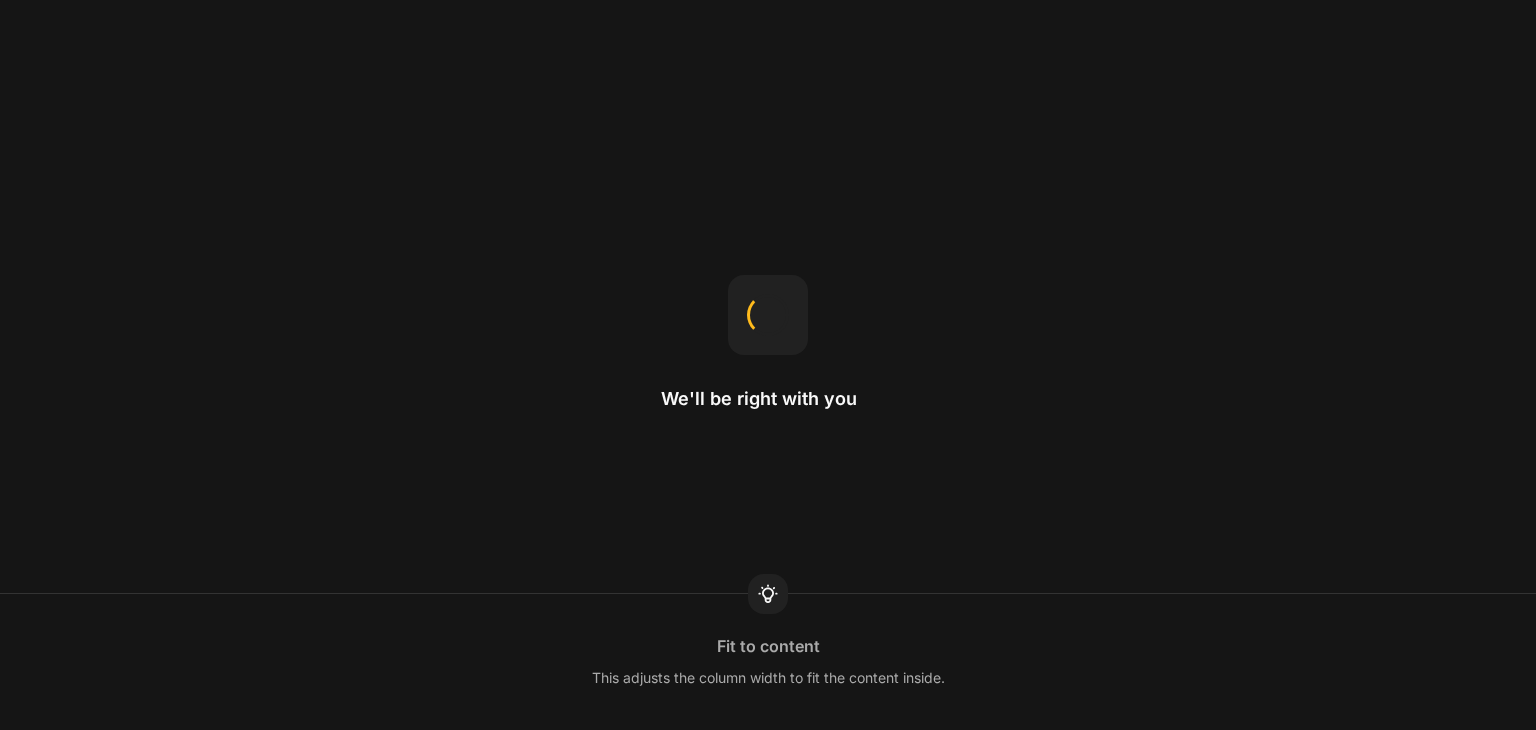 scroll, scrollTop: 0, scrollLeft: 0, axis: both 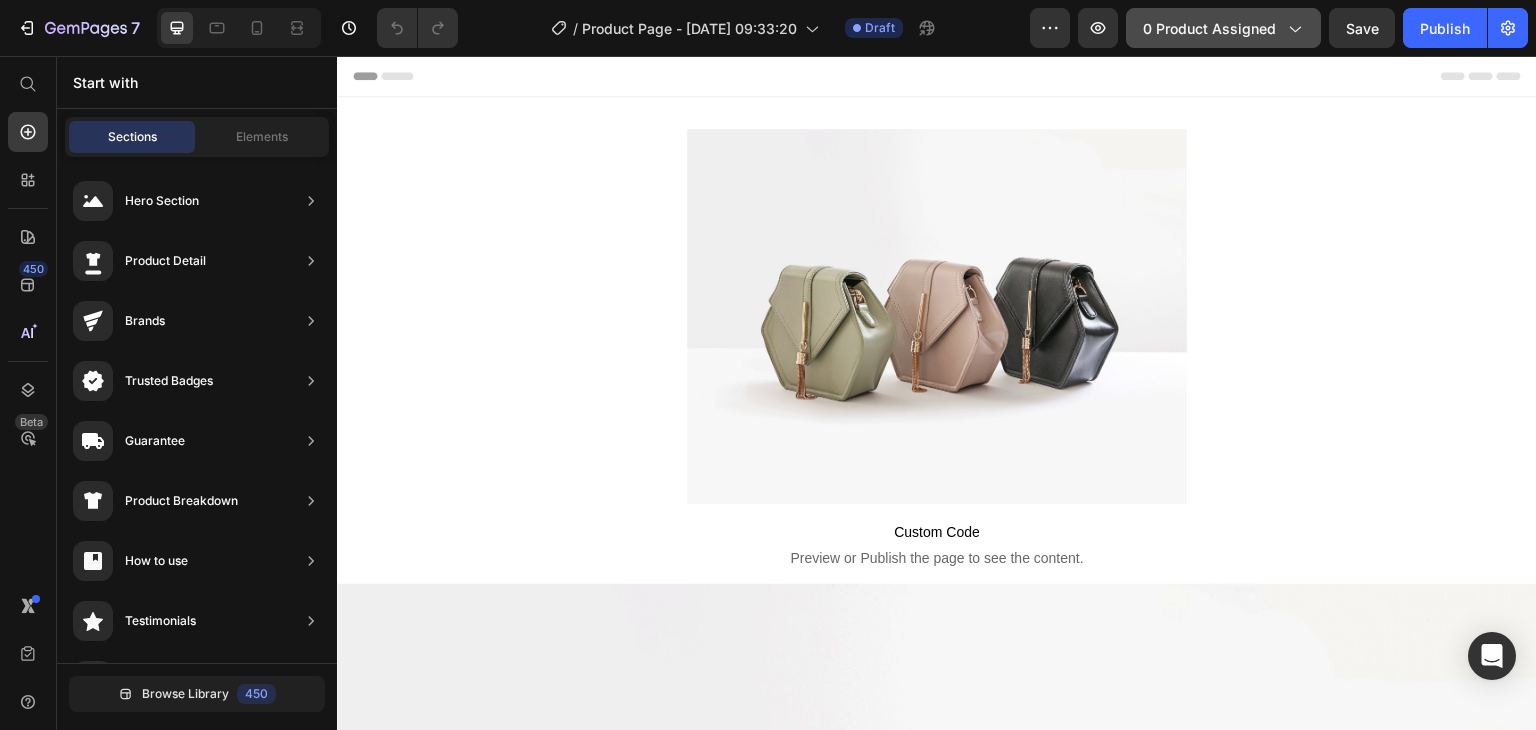 click on "0 product assigned" 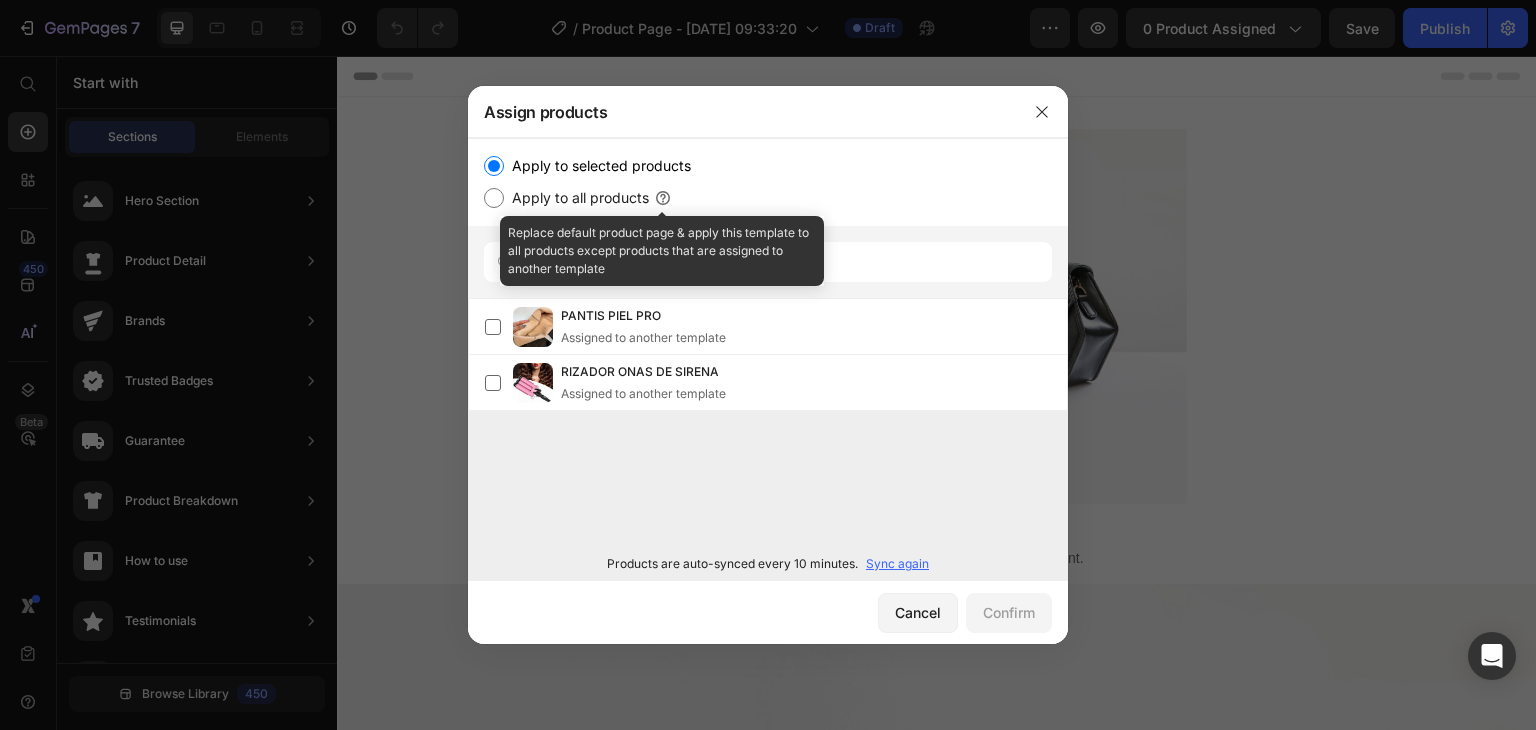 click 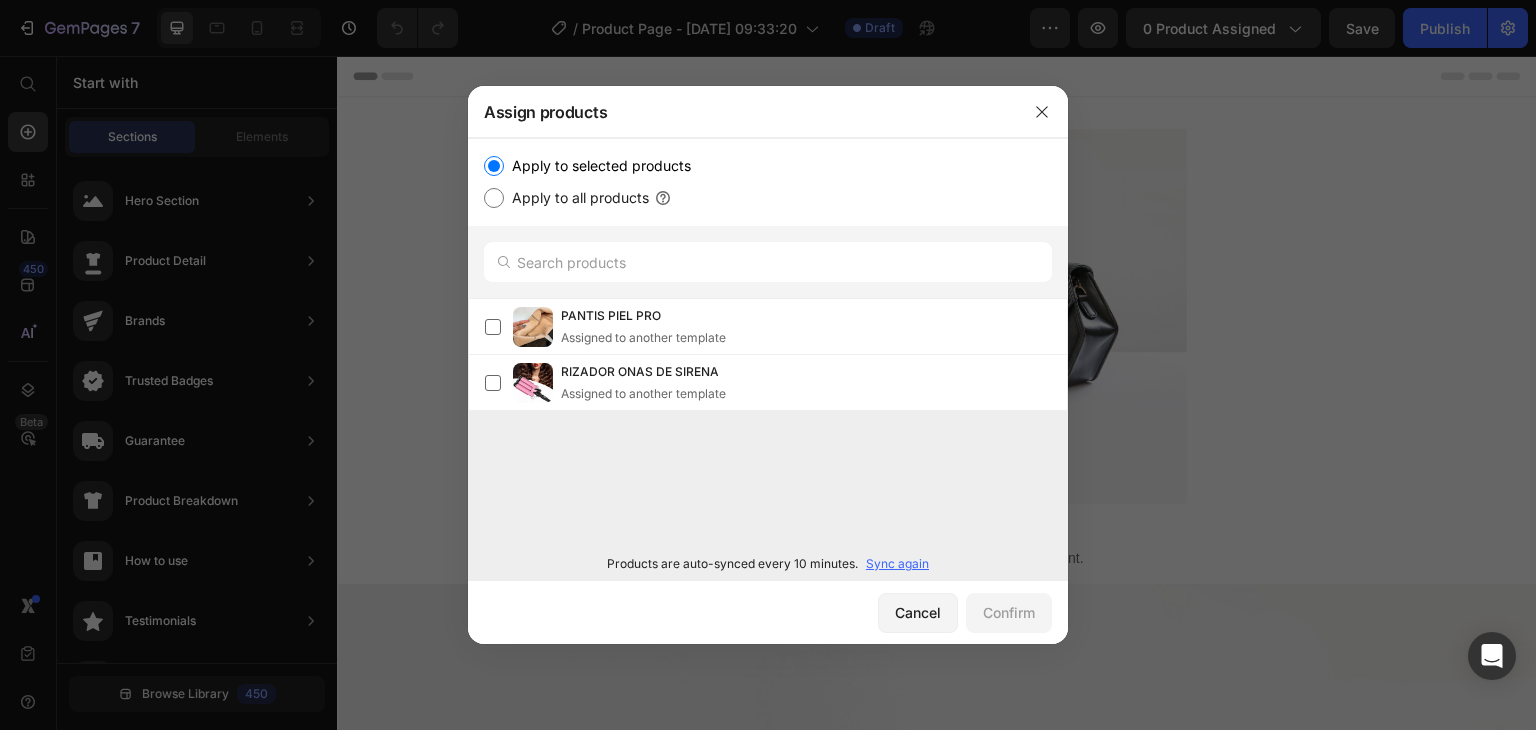 click on "Apply to all products" at bounding box center [576, 198] 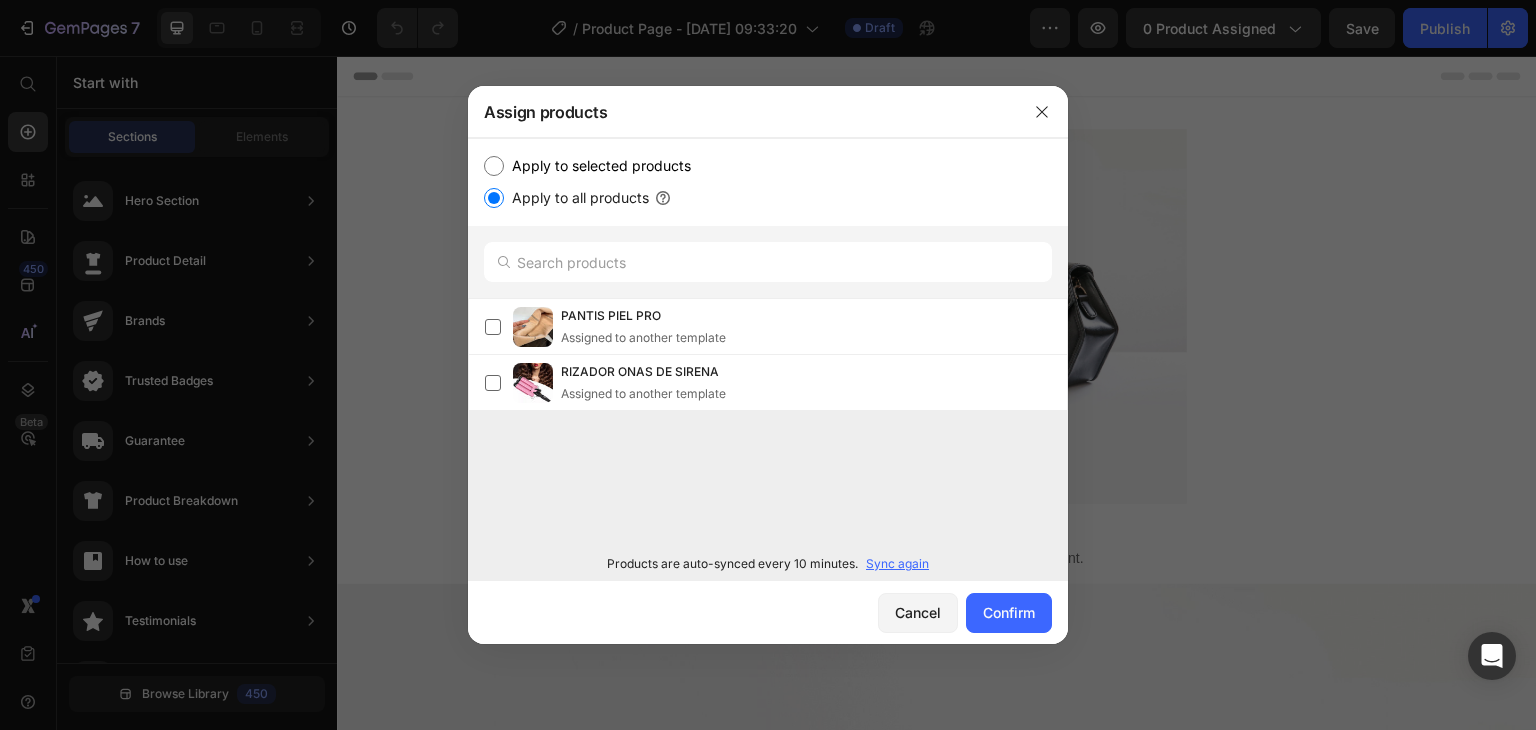 click on "Apply to selected products" at bounding box center [597, 166] 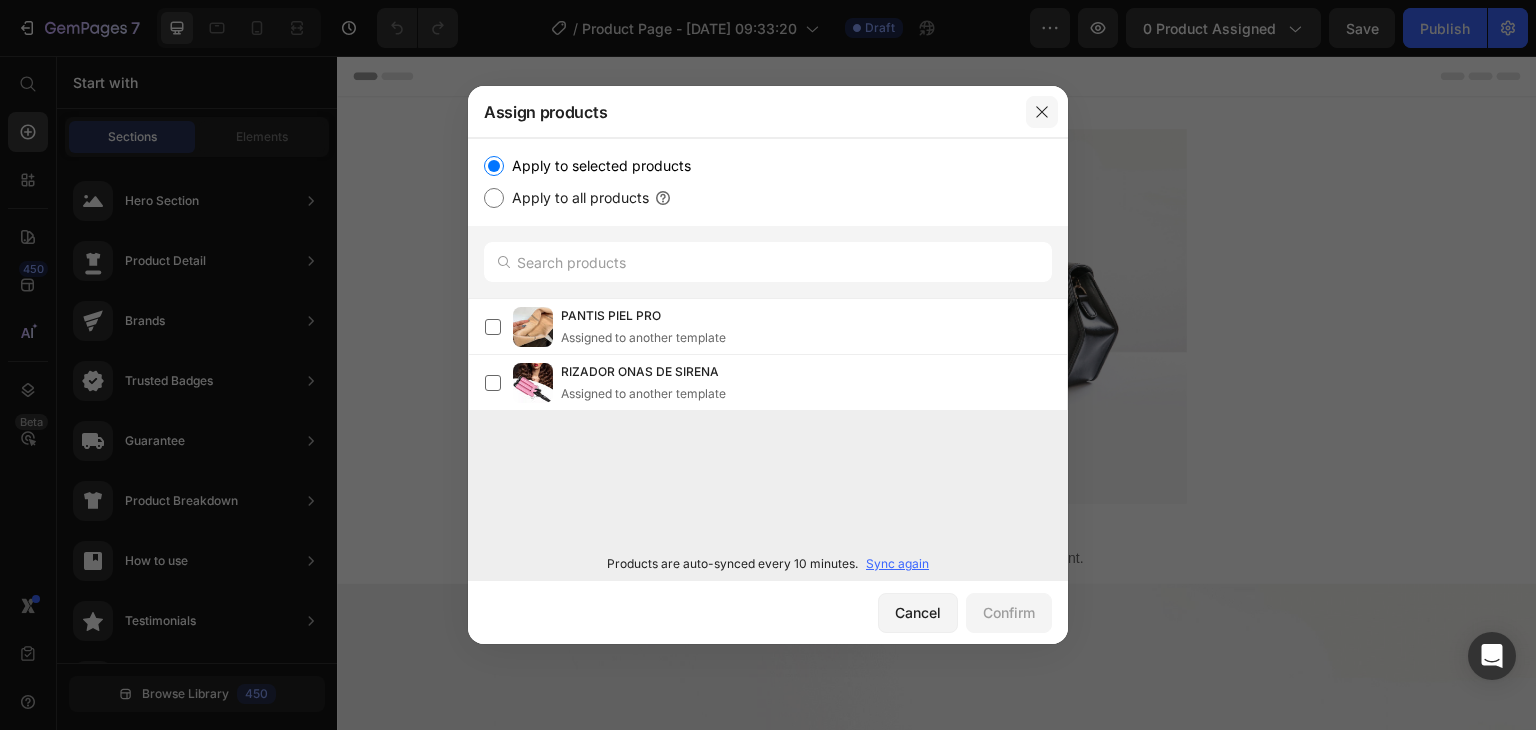 click 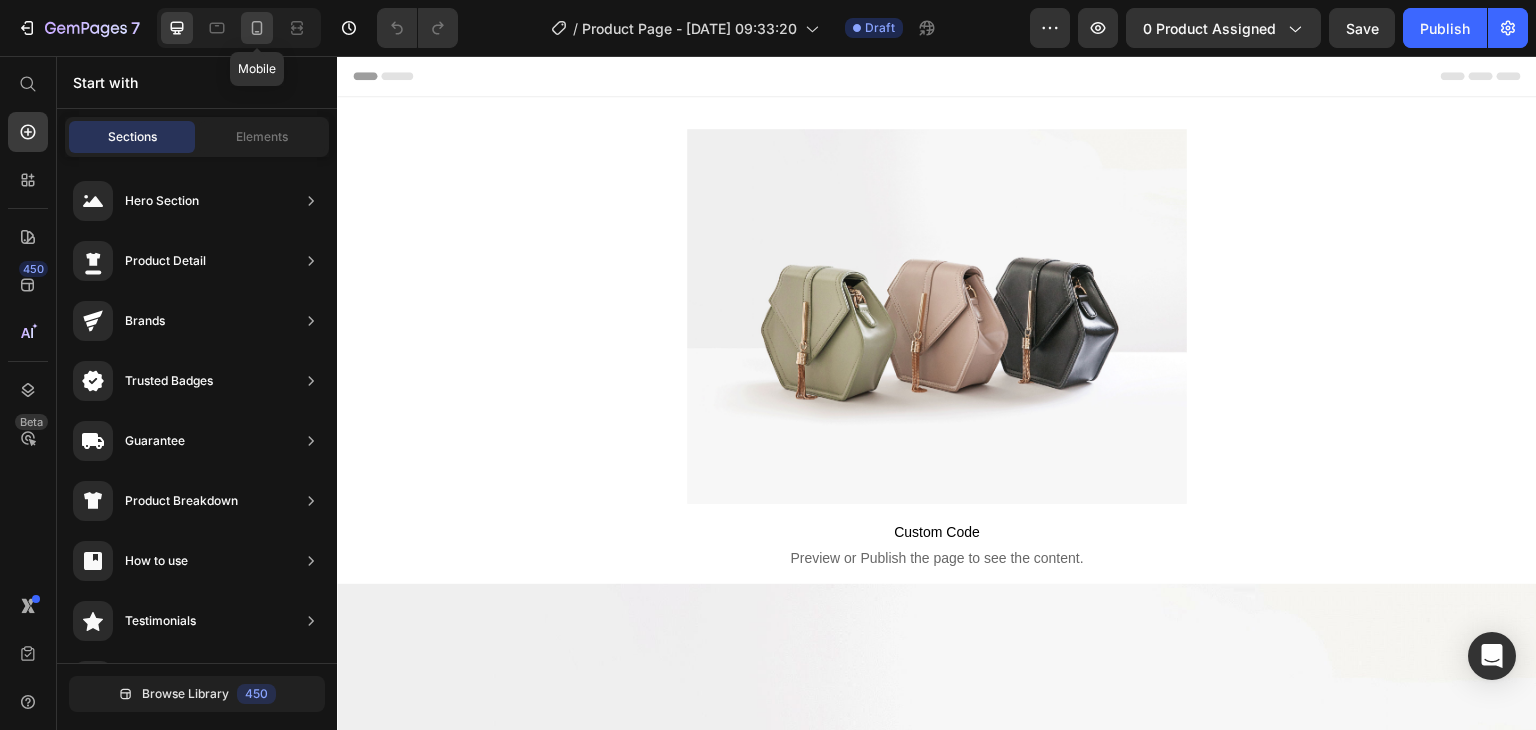 click 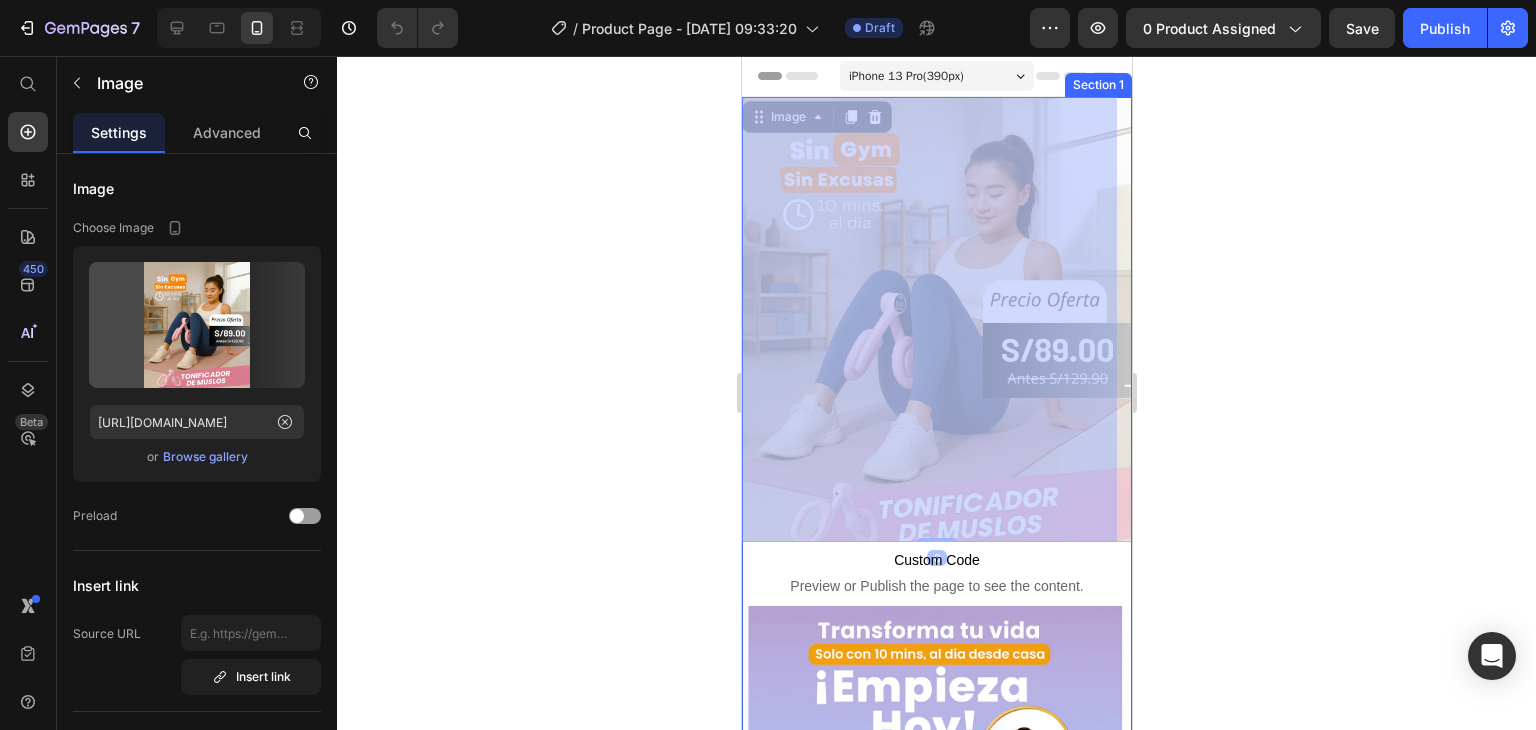 drag, startPoint x: 945, startPoint y: 290, endPoint x: 974, endPoint y: 197, distance: 97.41663 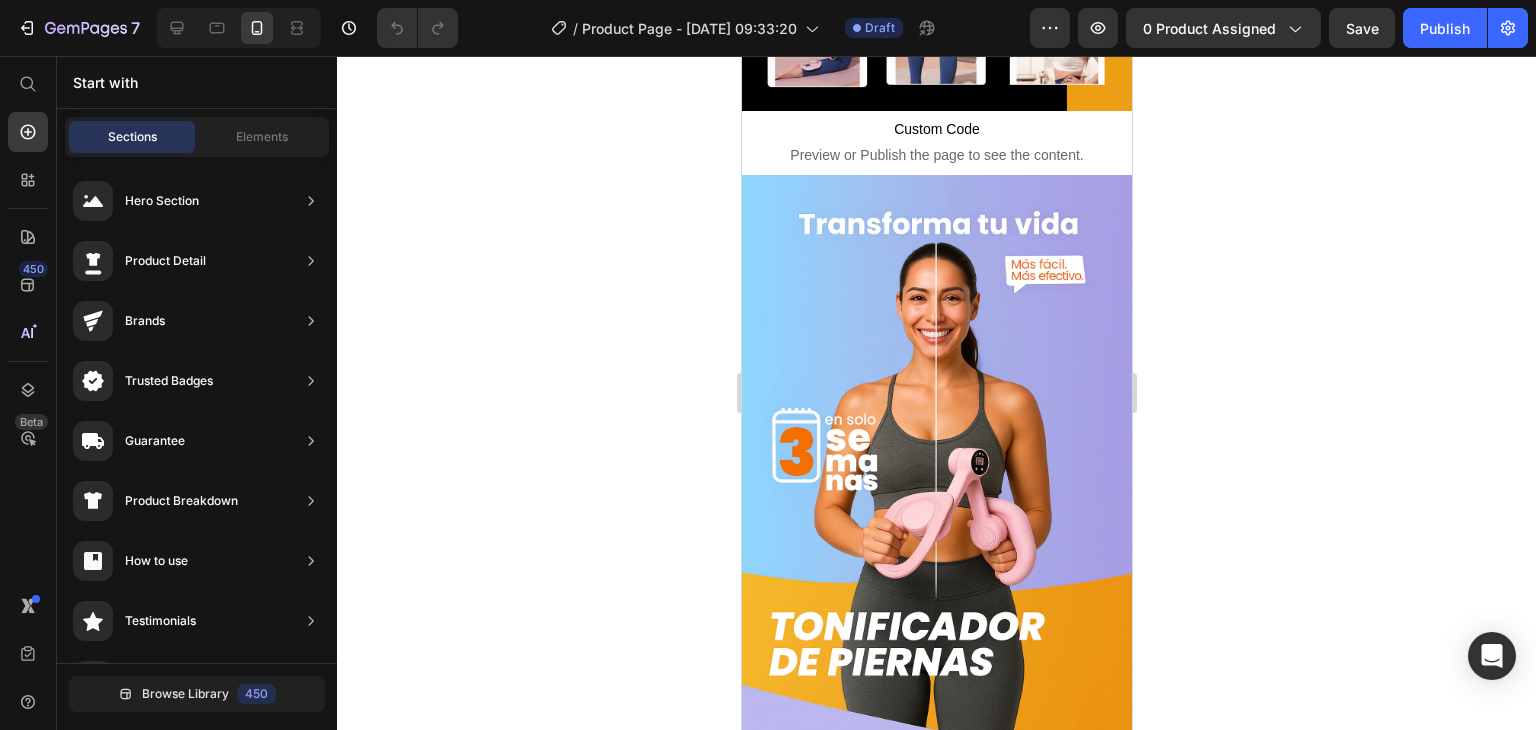scroll, scrollTop: 2404, scrollLeft: 0, axis: vertical 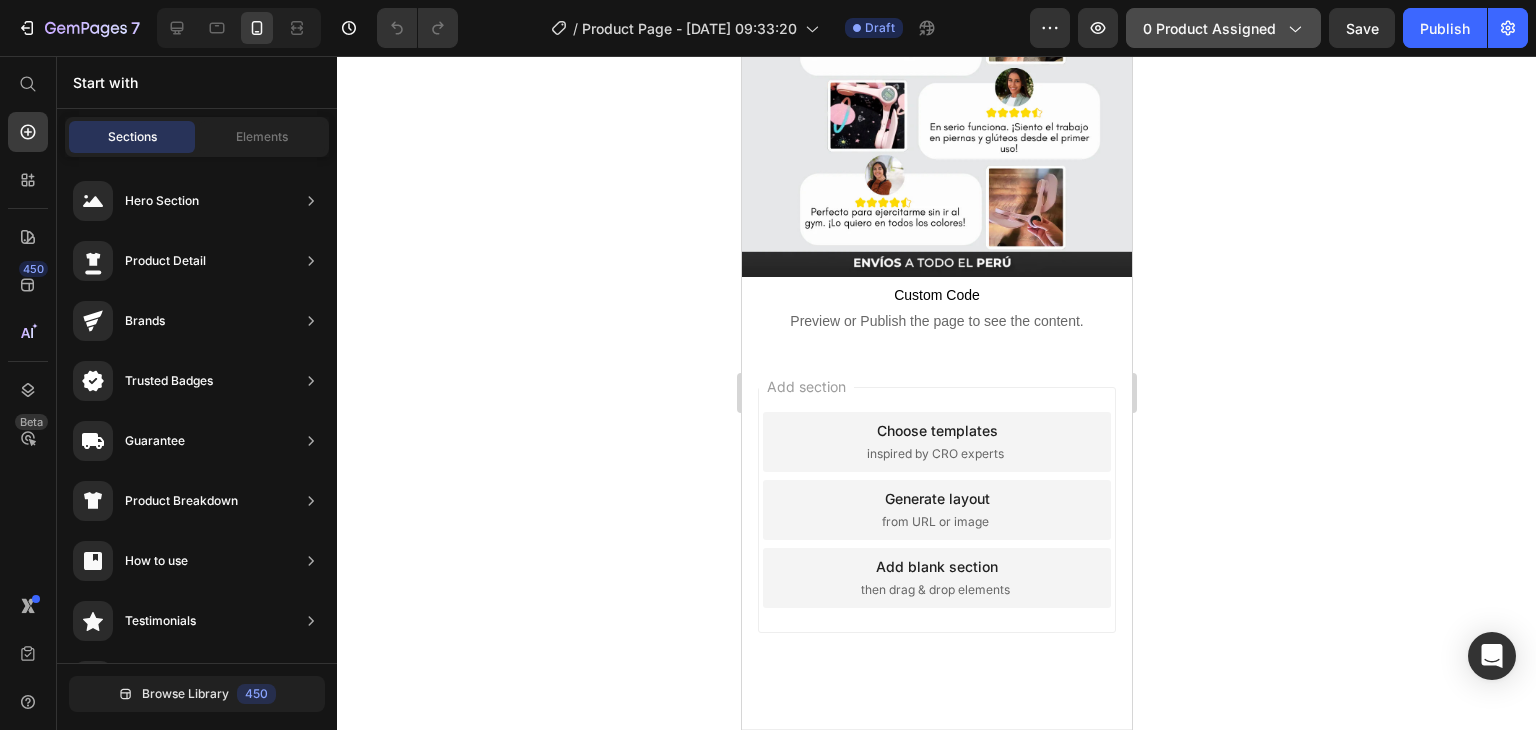 click on "0 product assigned" 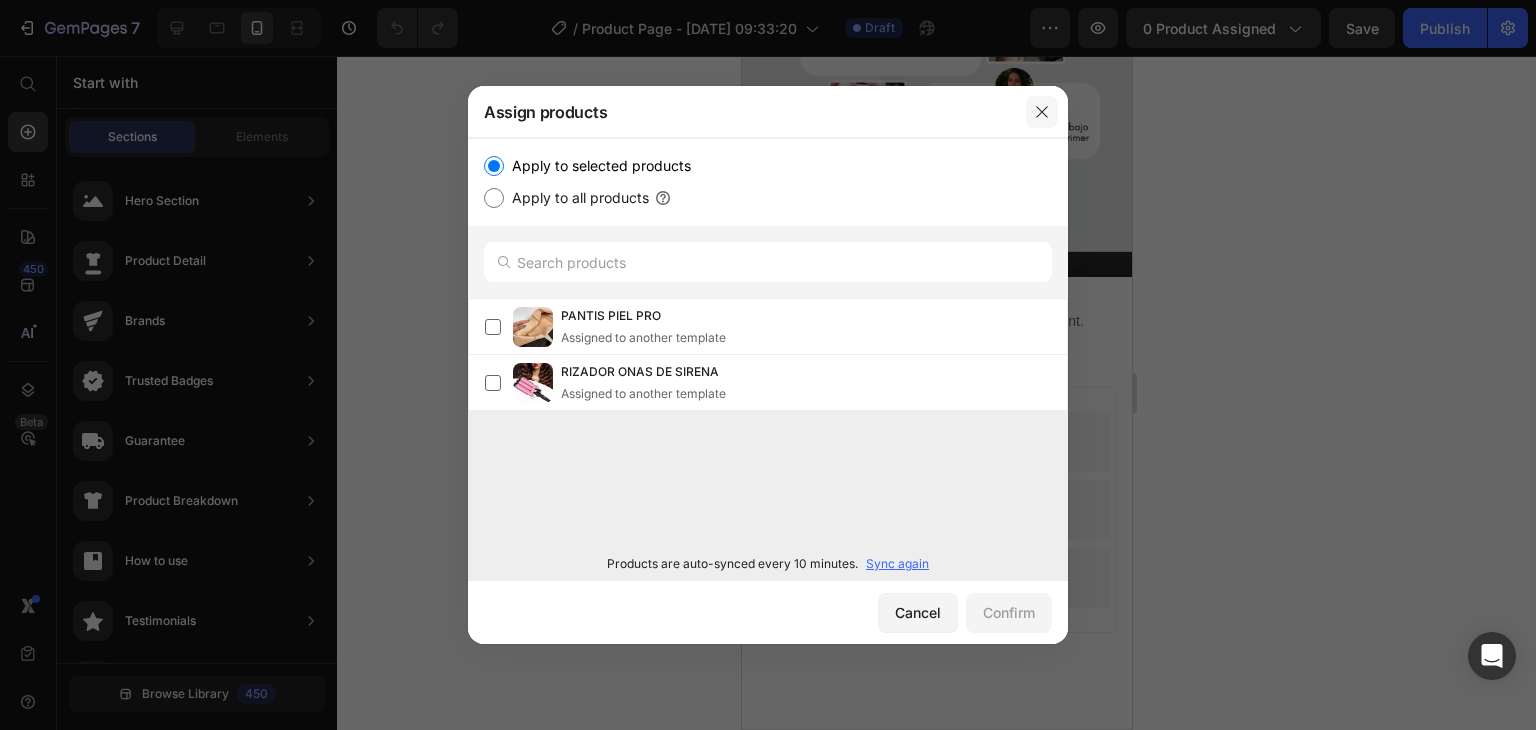 click at bounding box center (1042, 112) 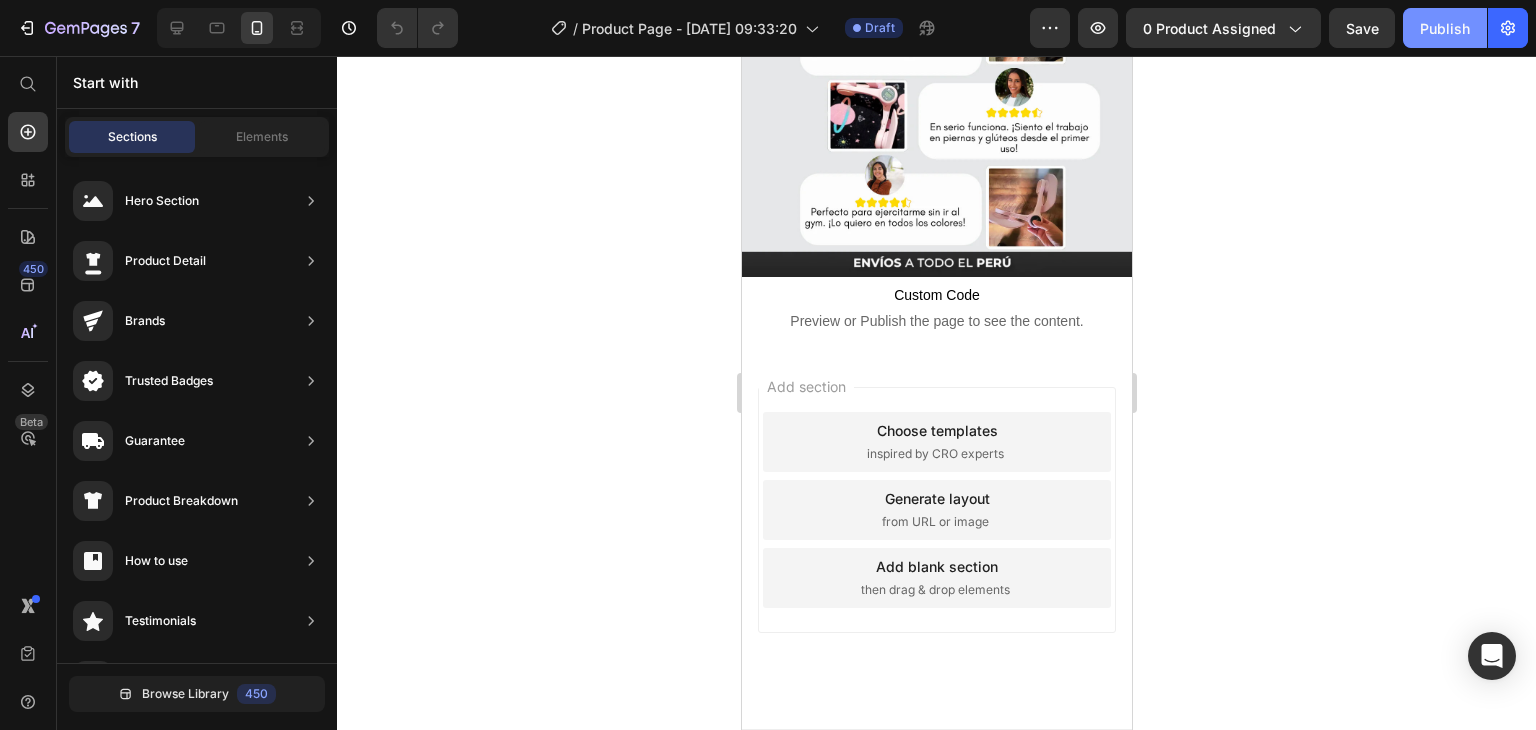 click on "Publish" 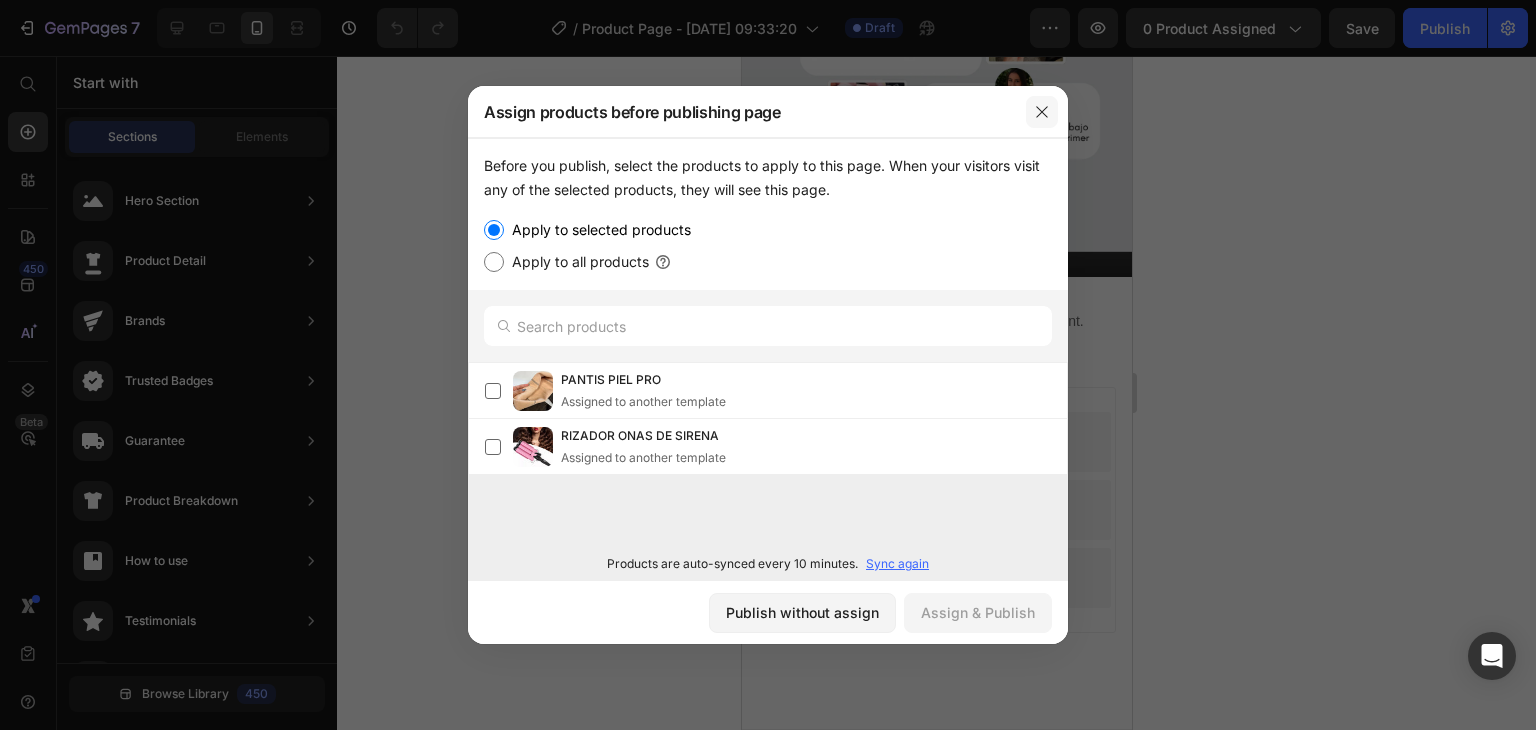 click 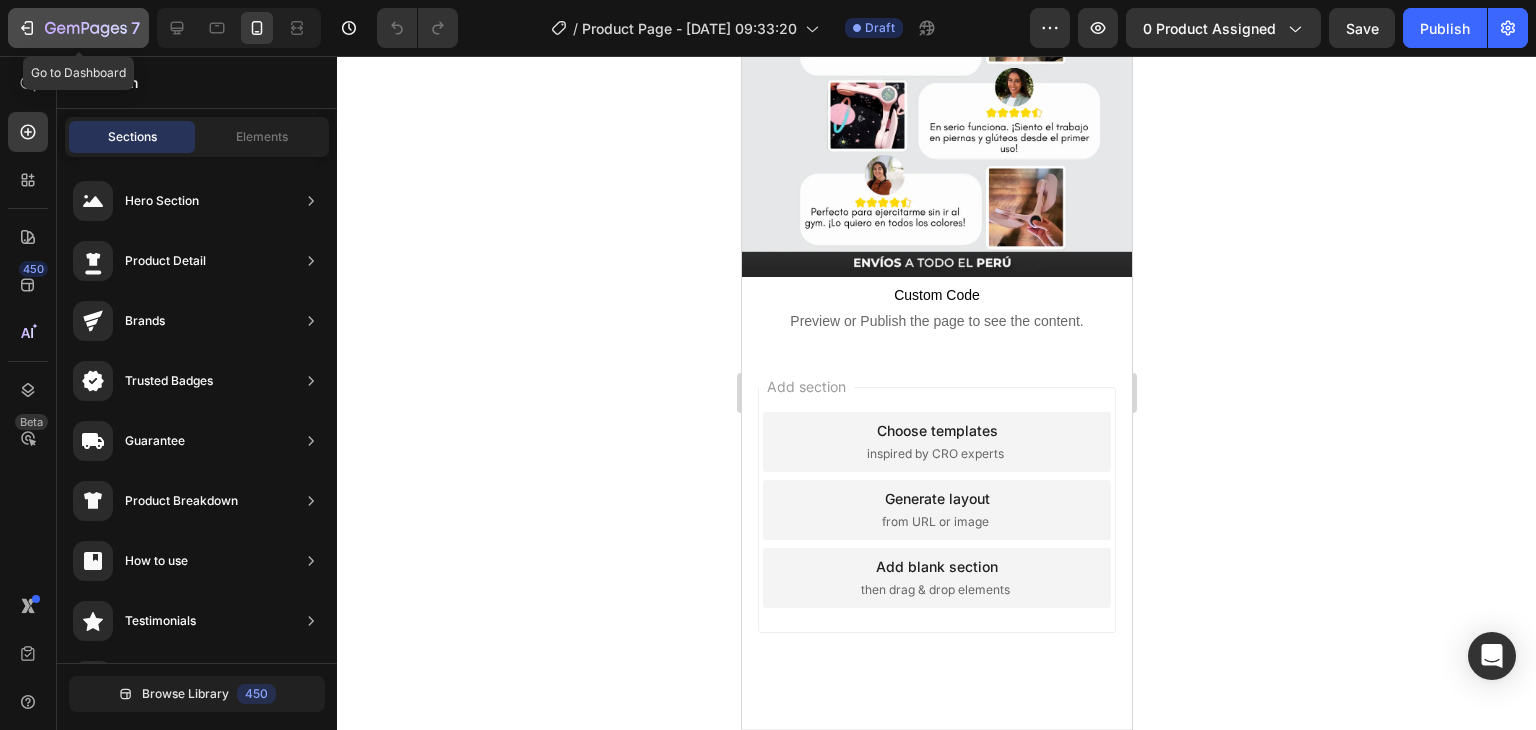 click 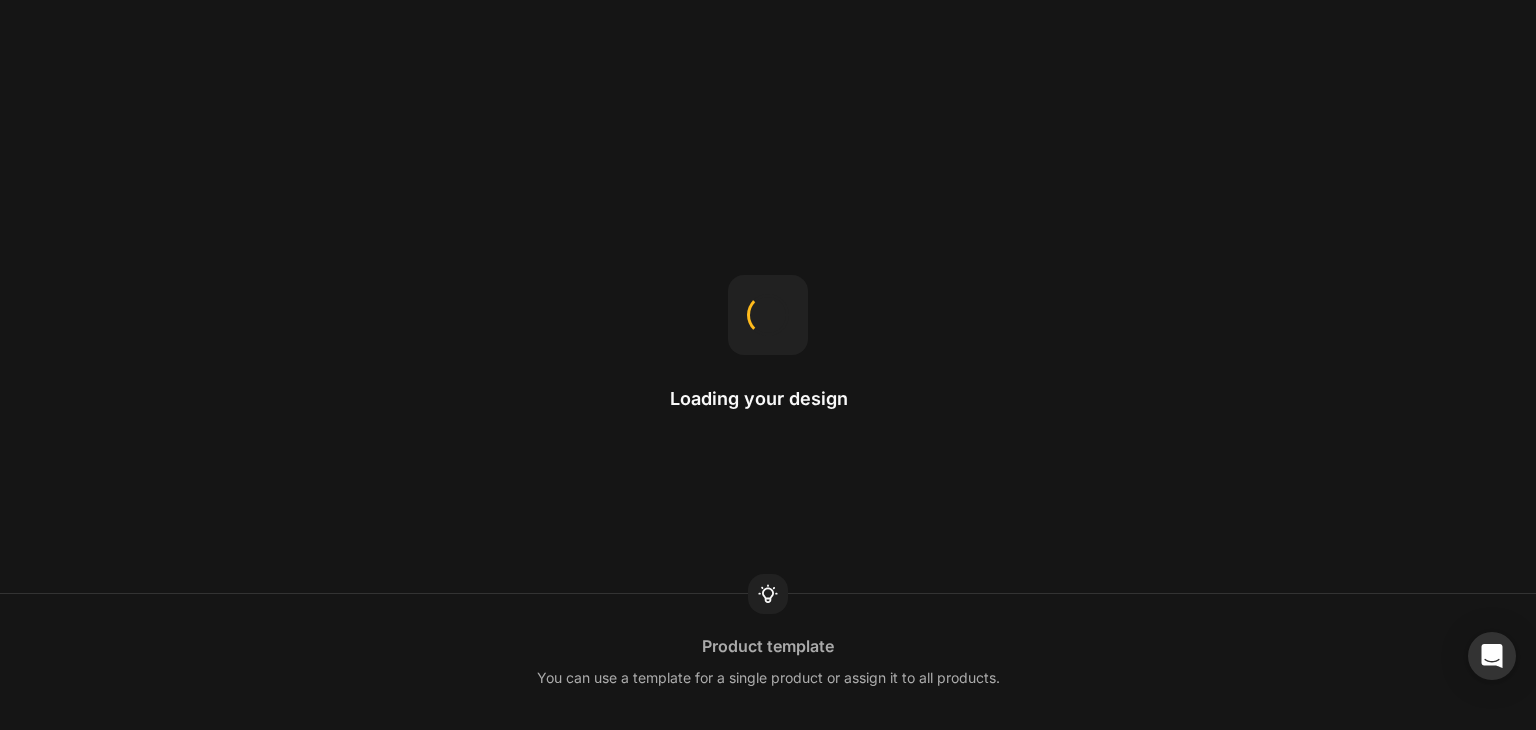 scroll, scrollTop: 0, scrollLeft: 0, axis: both 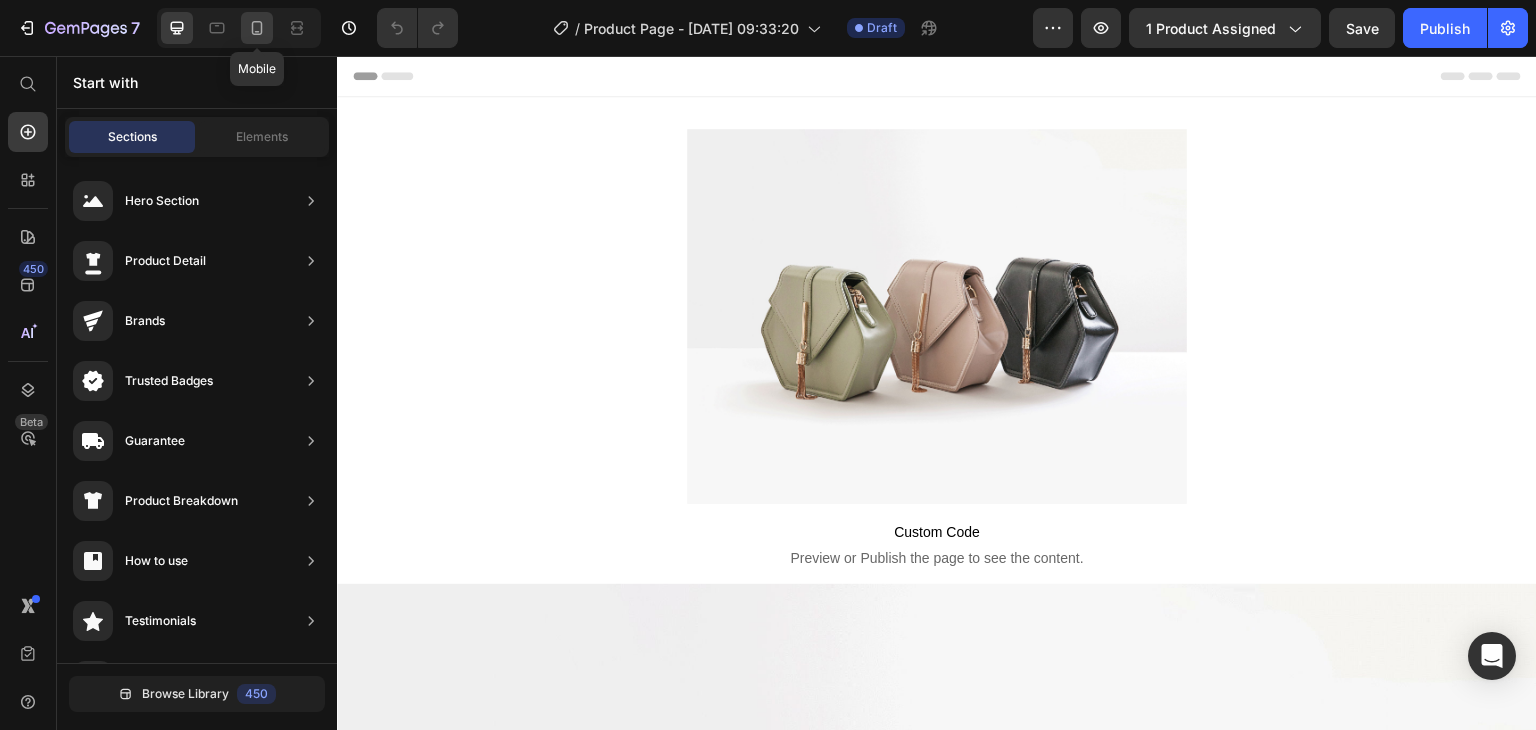 click 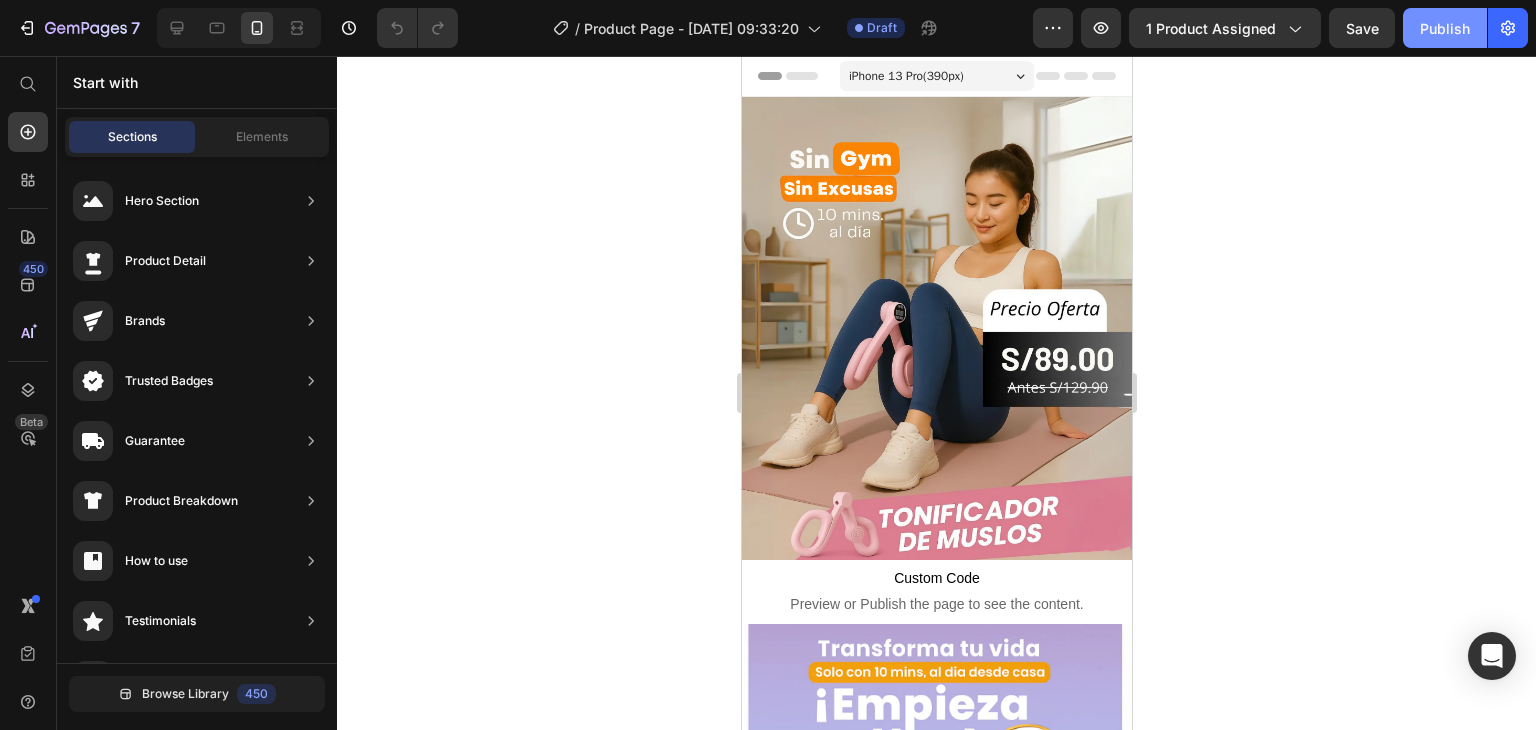 click on "Publish" at bounding box center (1445, 28) 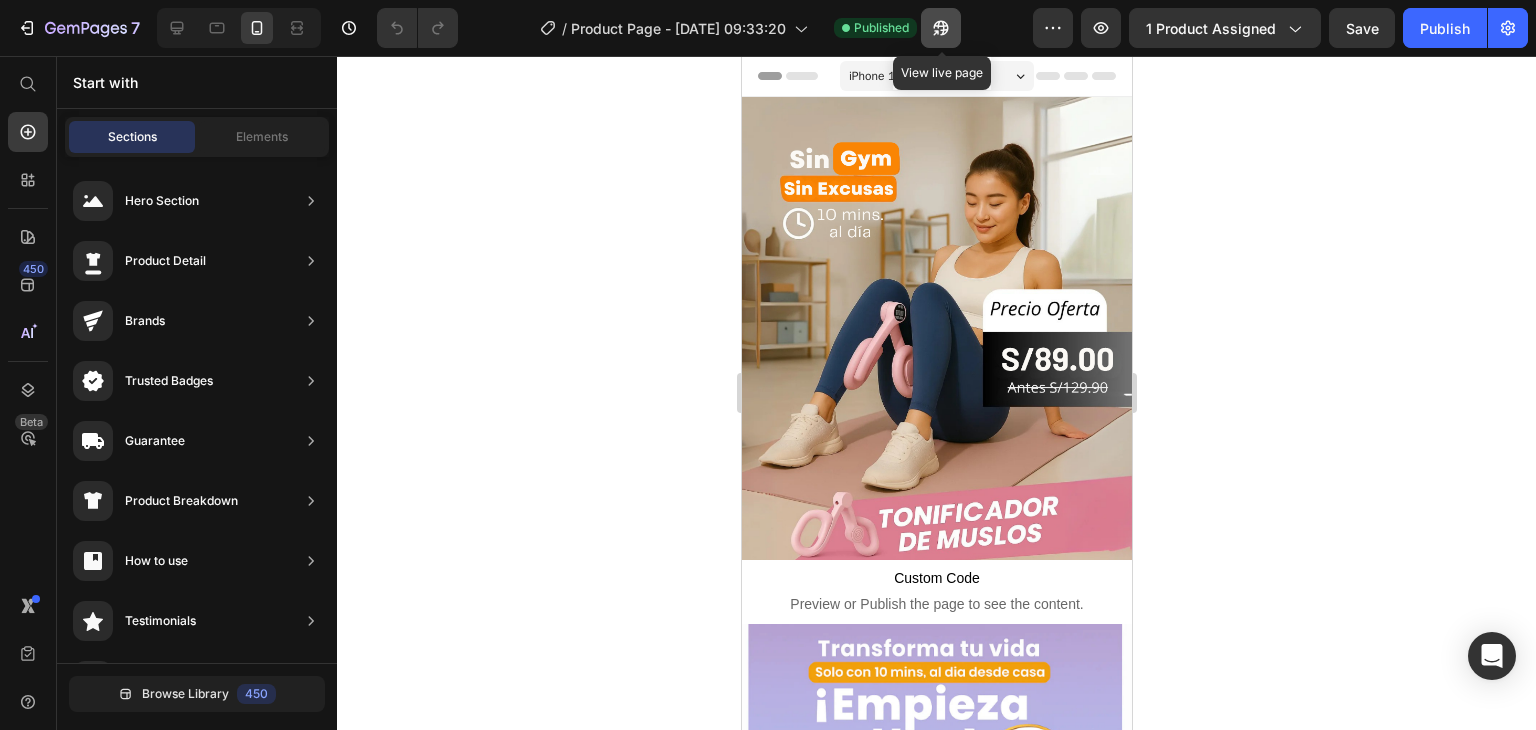 click 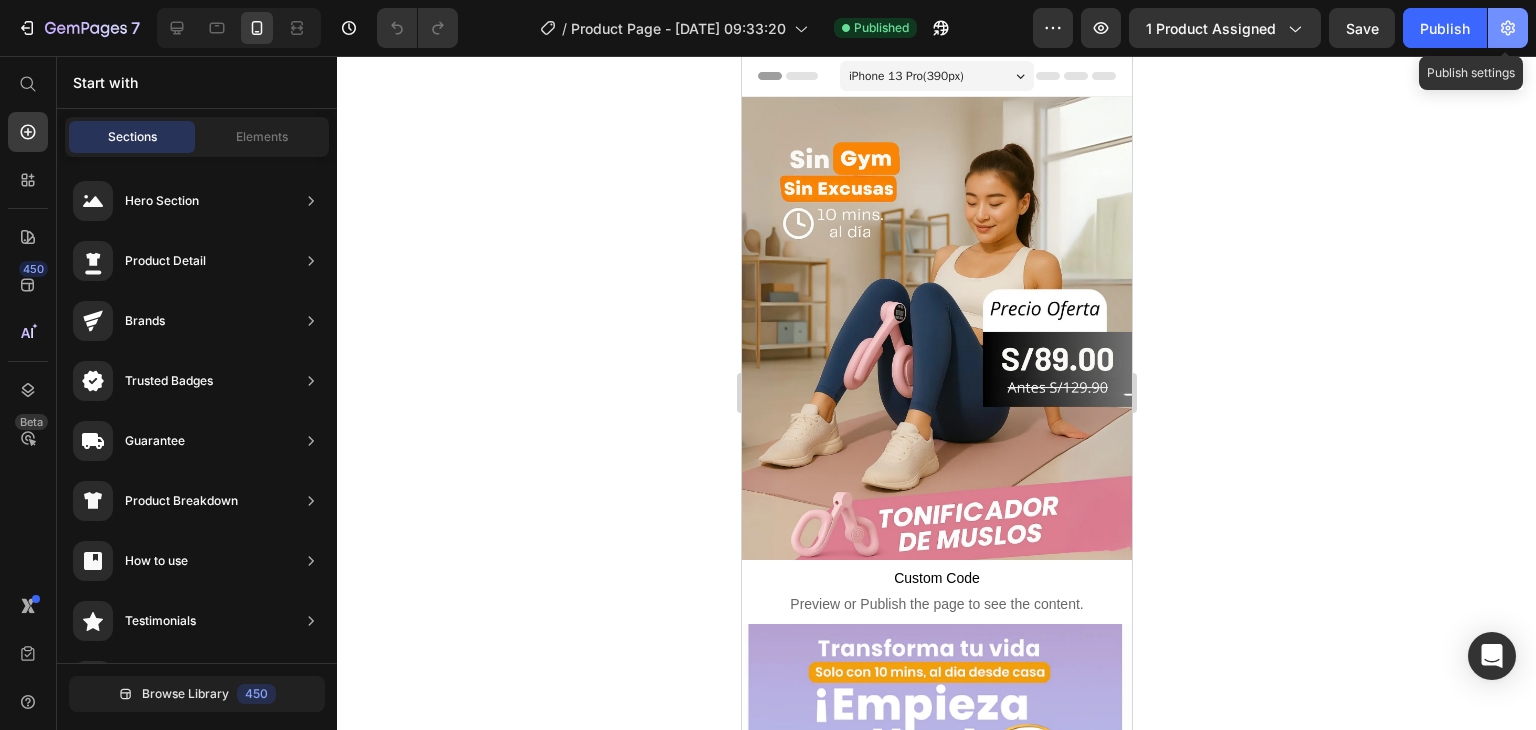 click 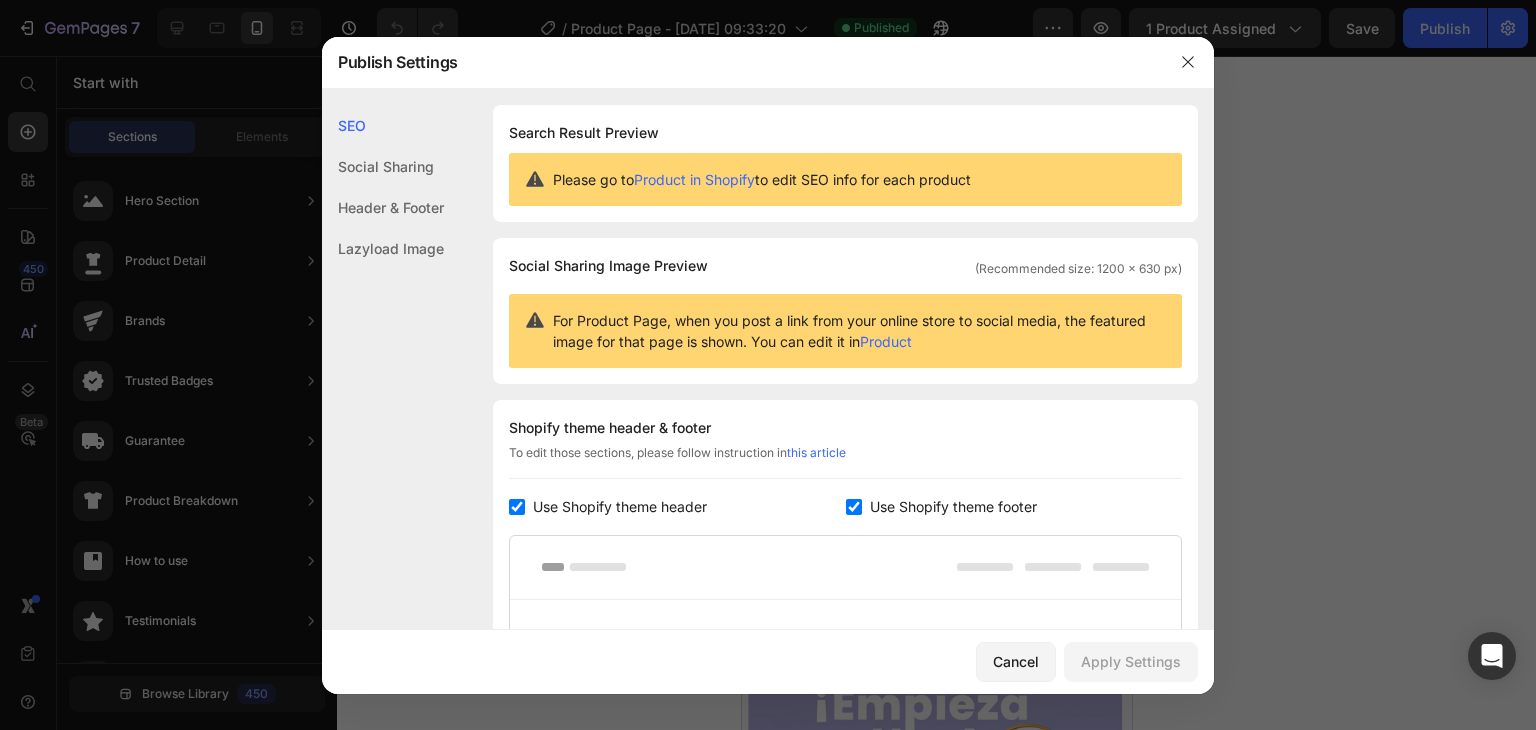 click on "Shopify theme header & footer  To edit those sections, please follow instruction in  this article Use Shopify theme header Use Shopify theme footer GemPages Design" 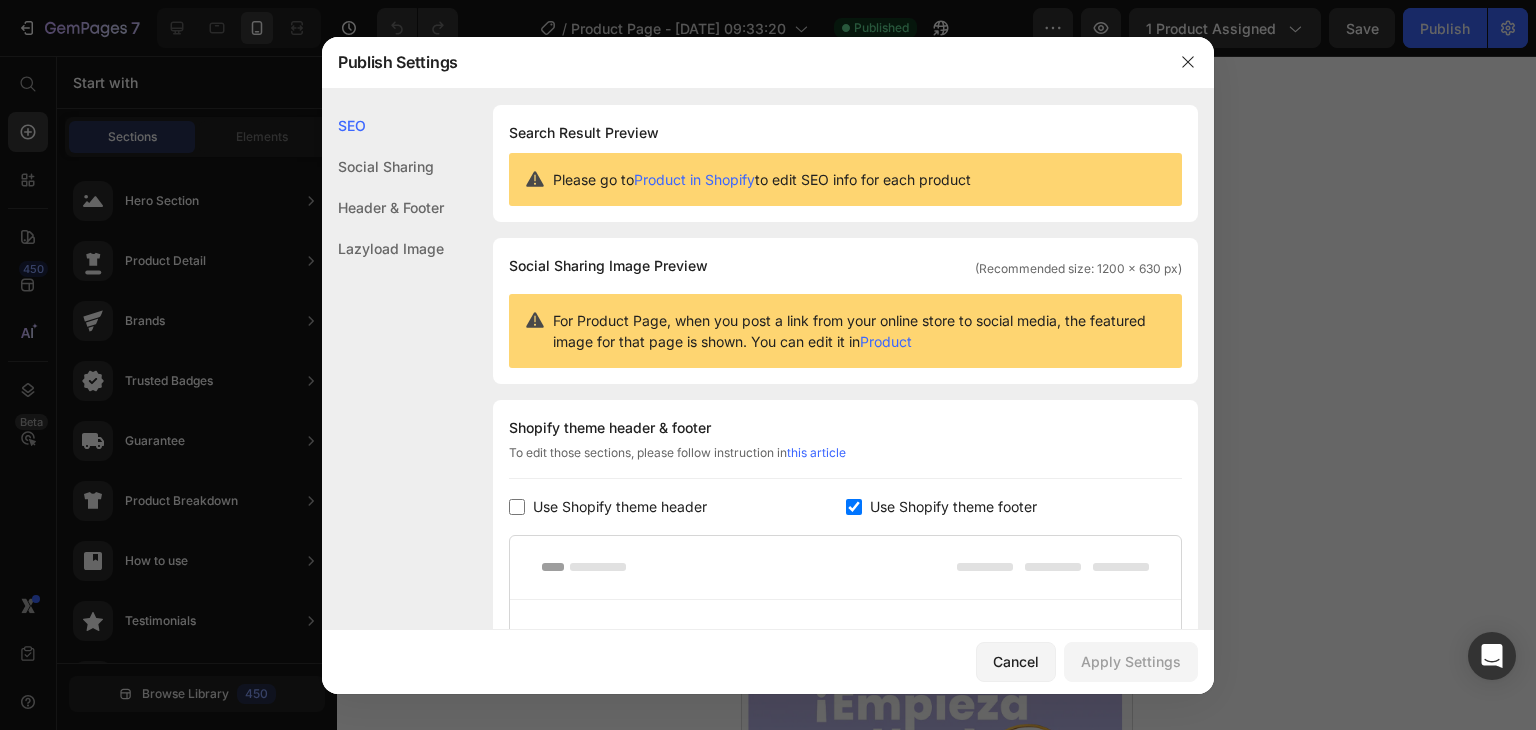 checkbox on "false" 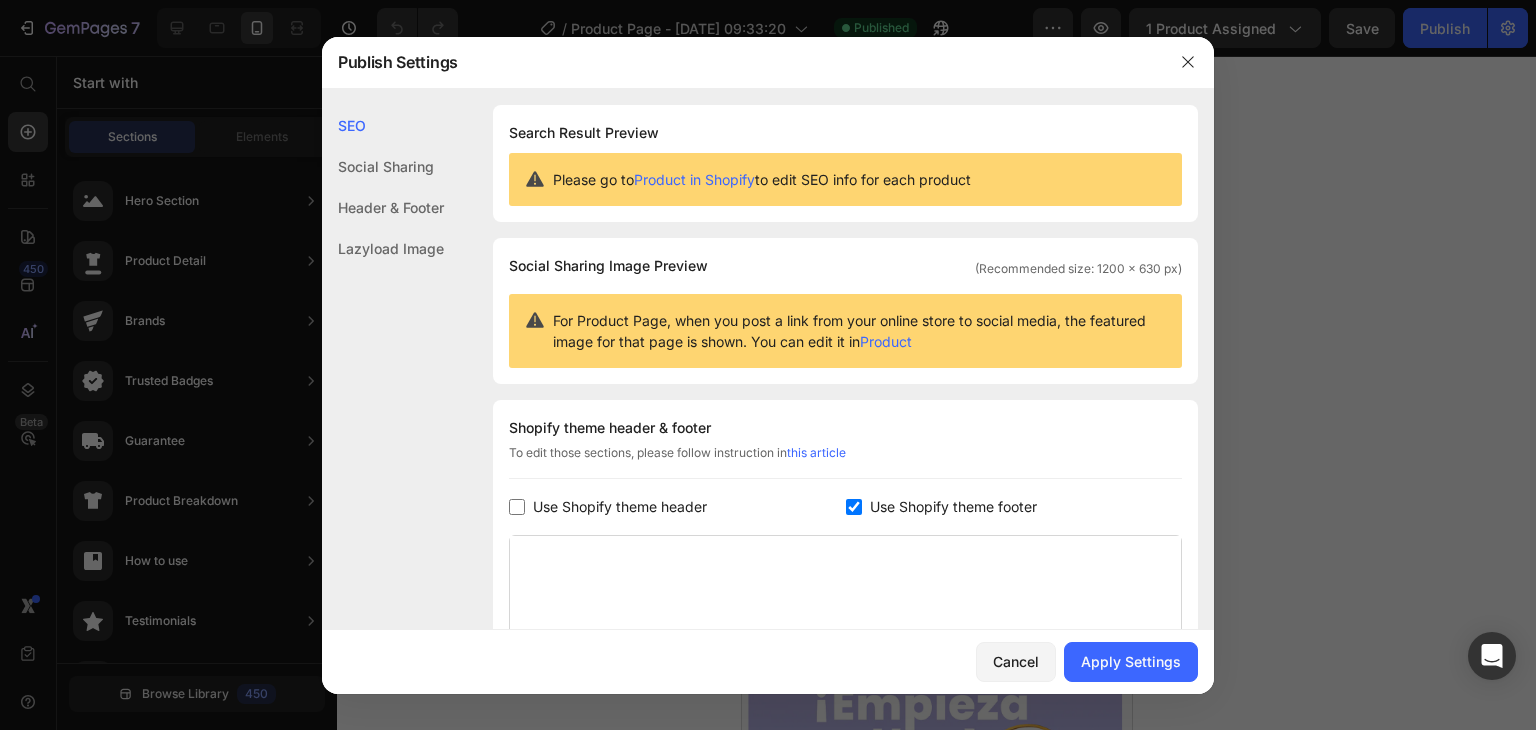 click at bounding box center [854, 507] 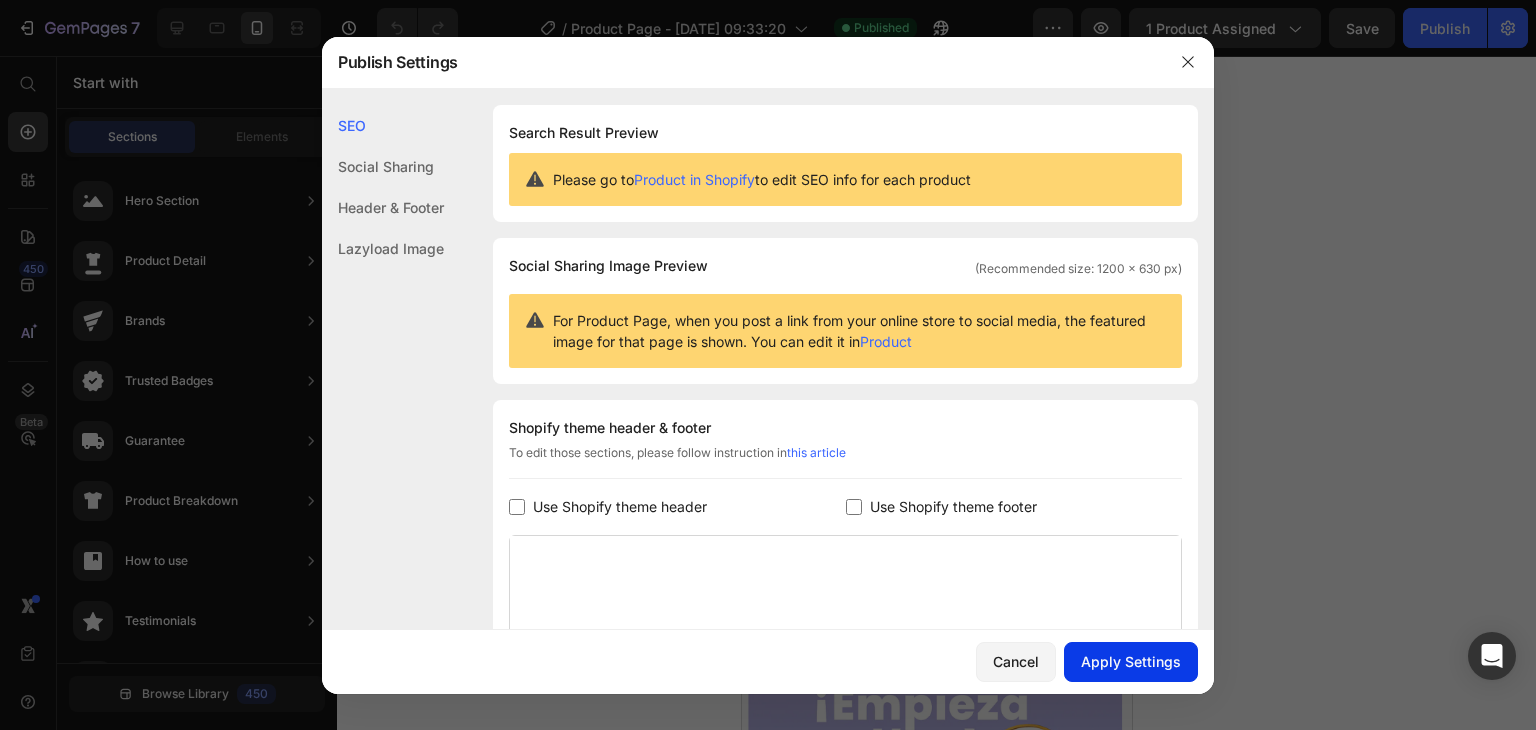click on "Apply Settings" 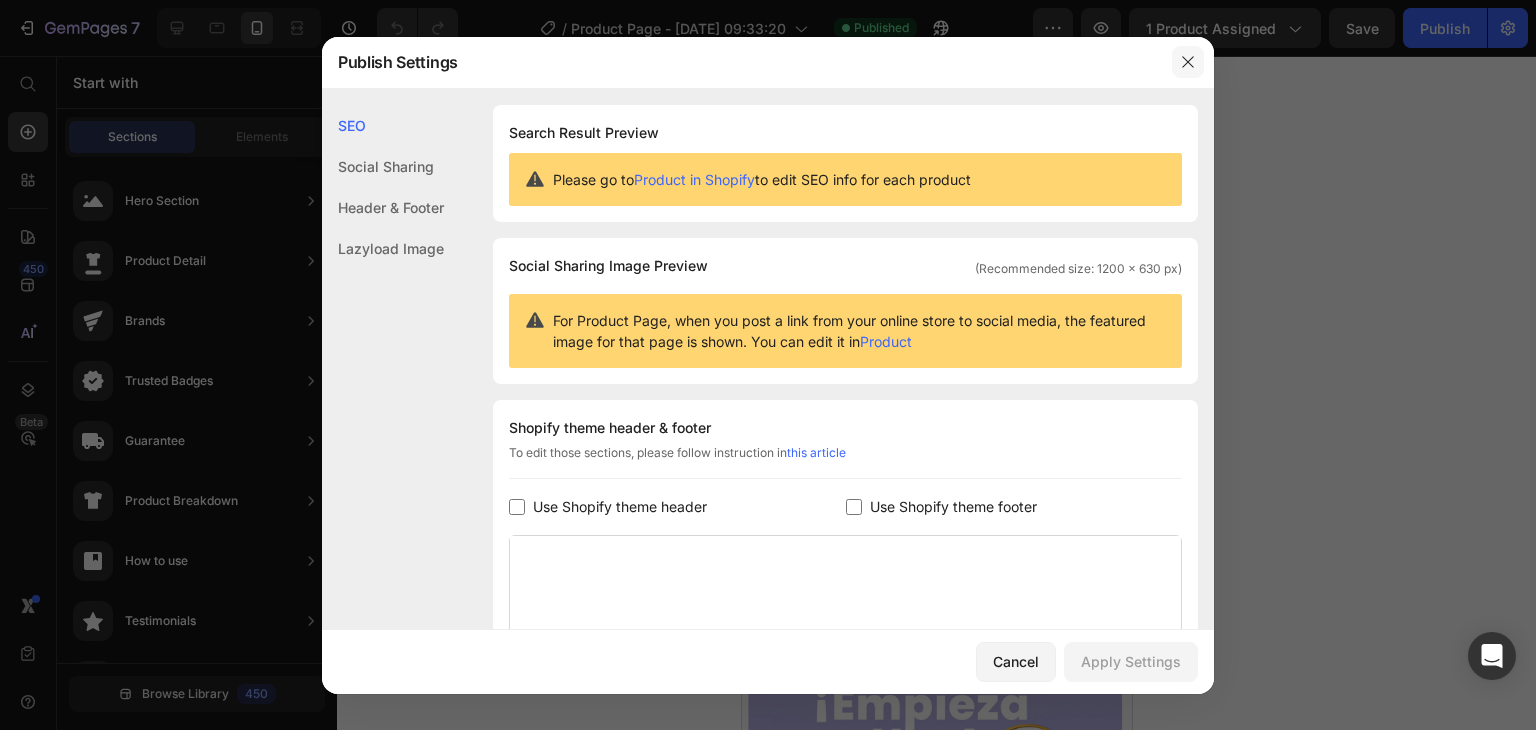 click at bounding box center [1188, 62] 